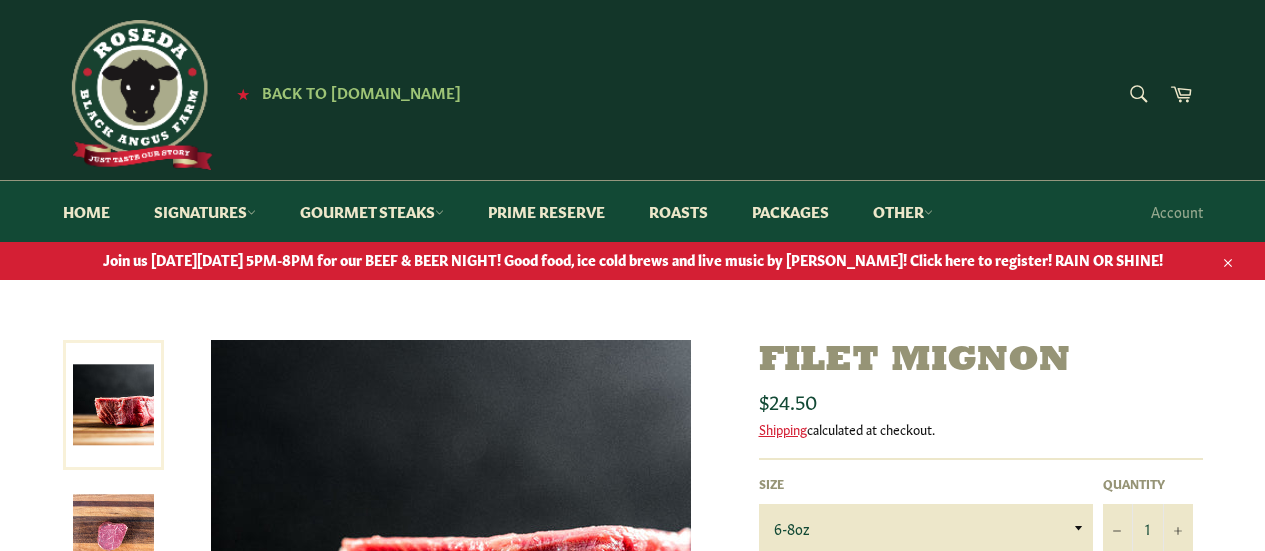 scroll, scrollTop: 0, scrollLeft: 0, axis: both 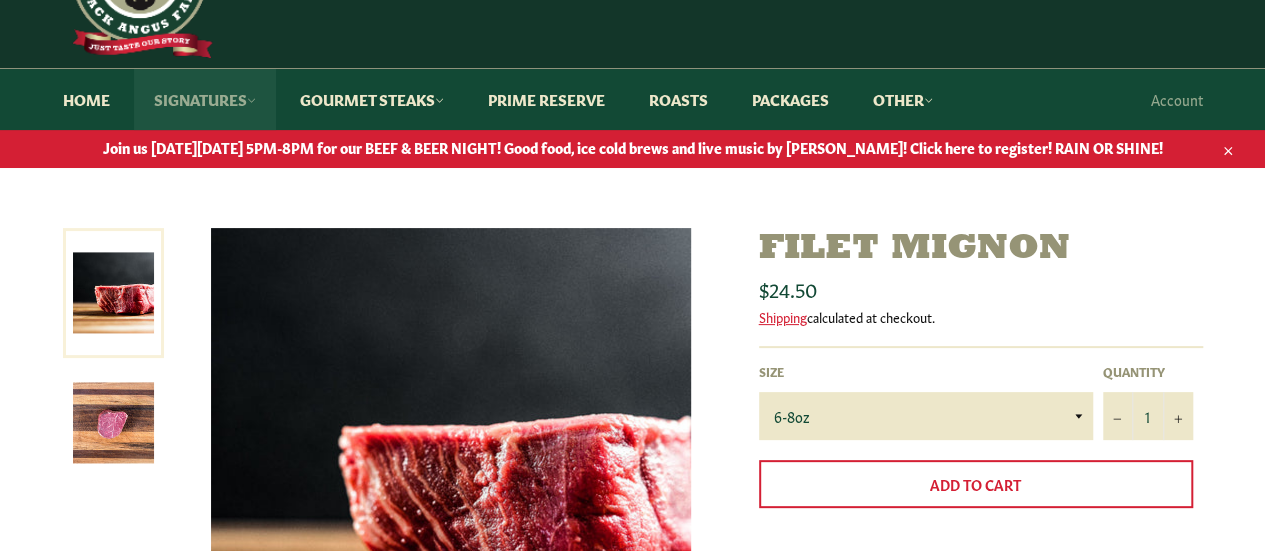click on "Signatures" at bounding box center (205, 99) 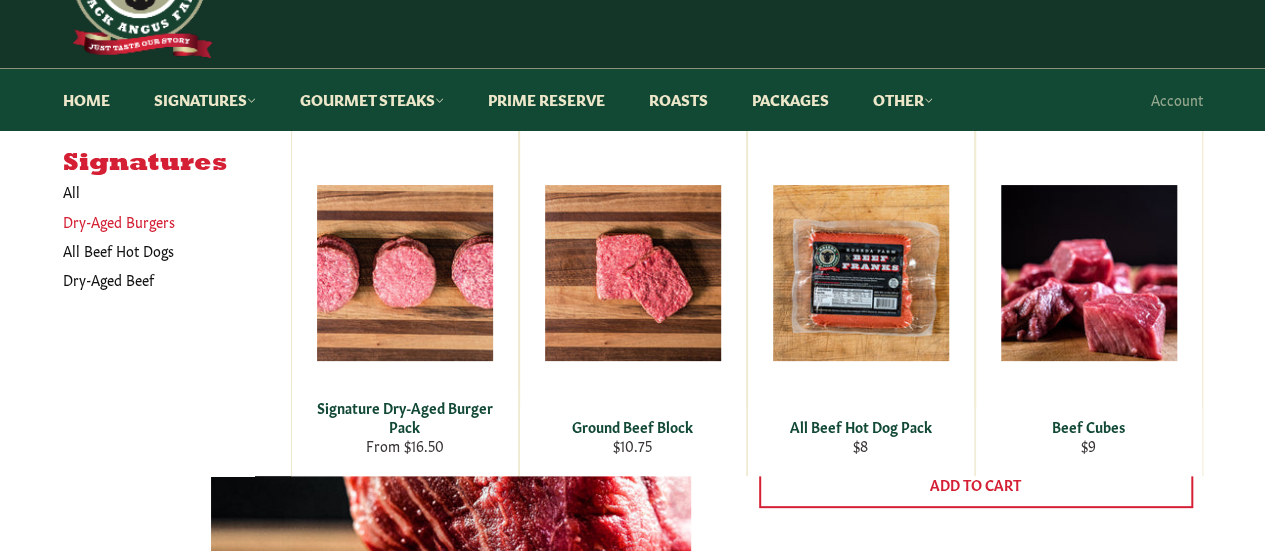 click on "Dry-Aged Burgers" at bounding box center (162, 221) 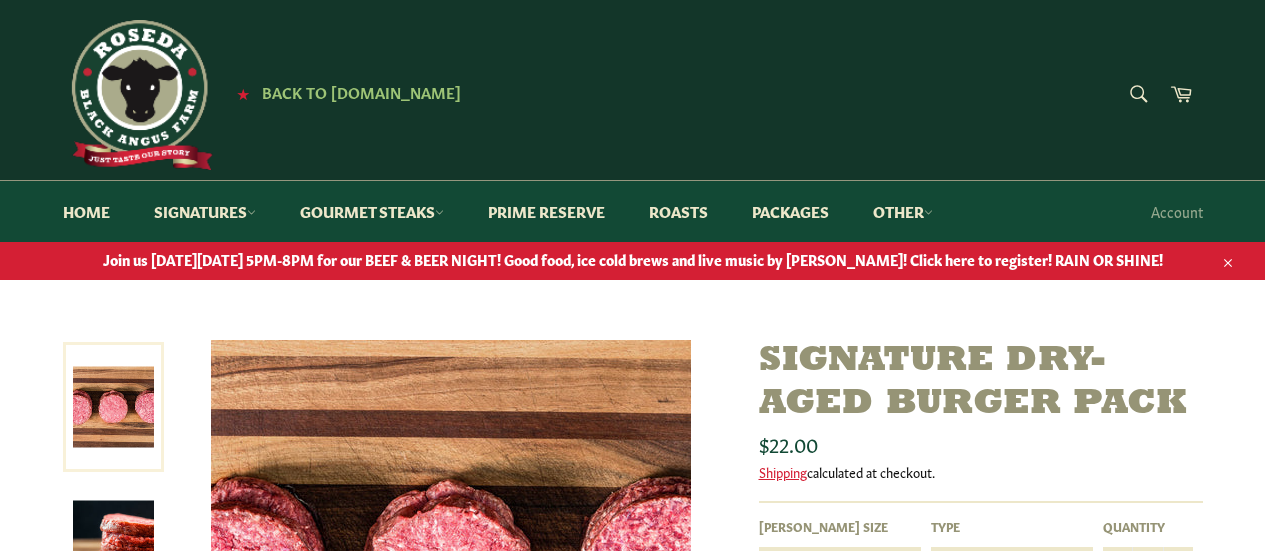 scroll, scrollTop: 0, scrollLeft: 0, axis: both 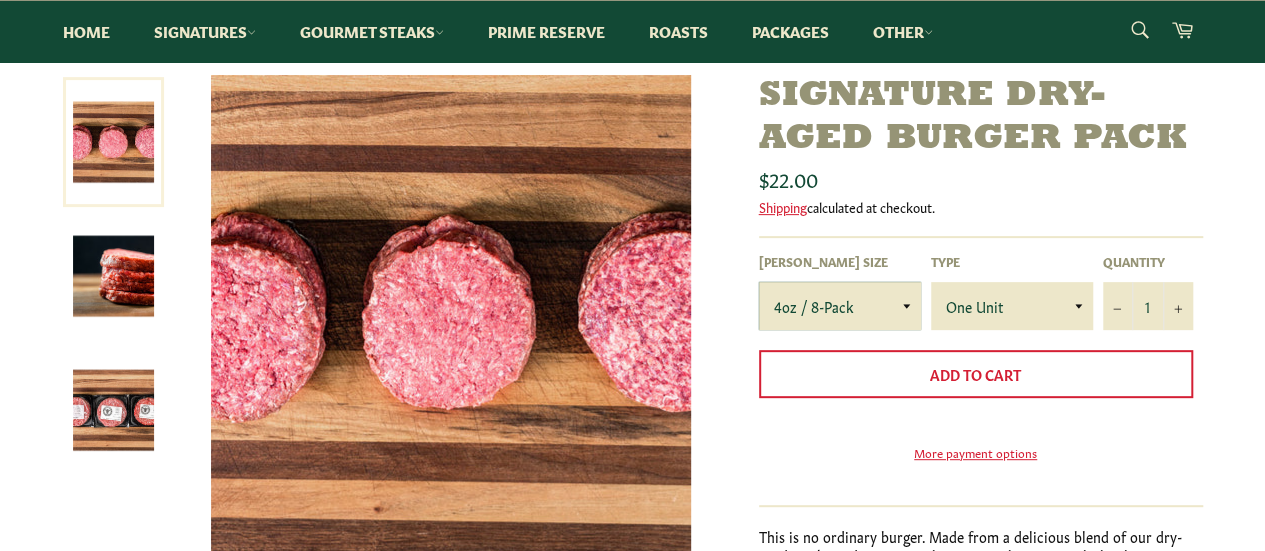 click on "4oz / 8-Pack
6oz / 4-Pack
8oz / 4-Pack" at bounding box center [840, 306] 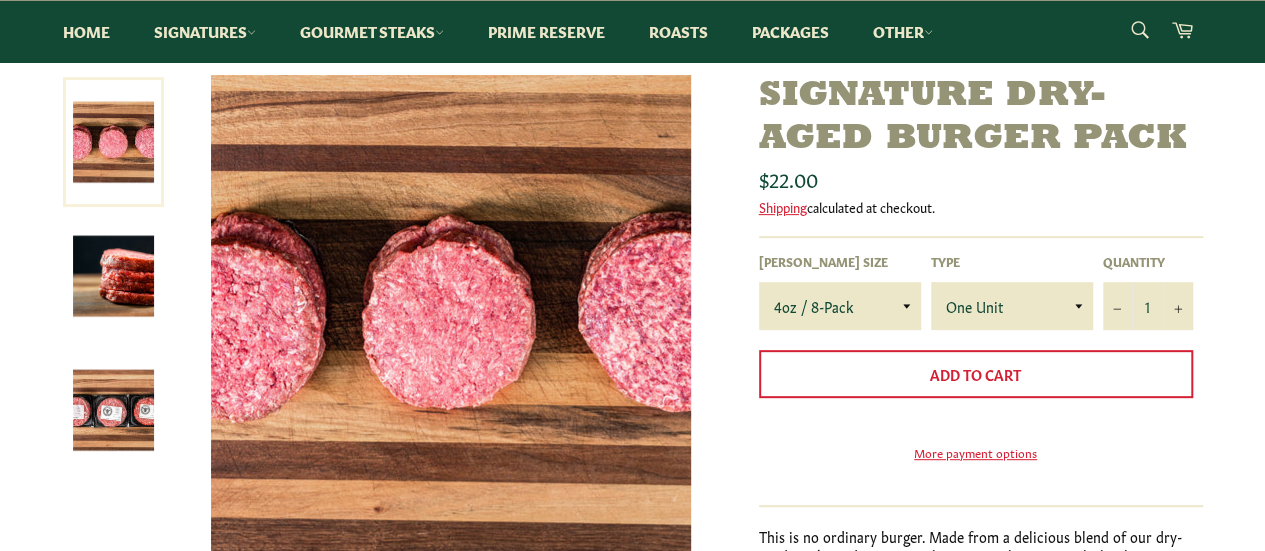 click on "Shipping  calculated at checkout." at bounding box center (981, 207) 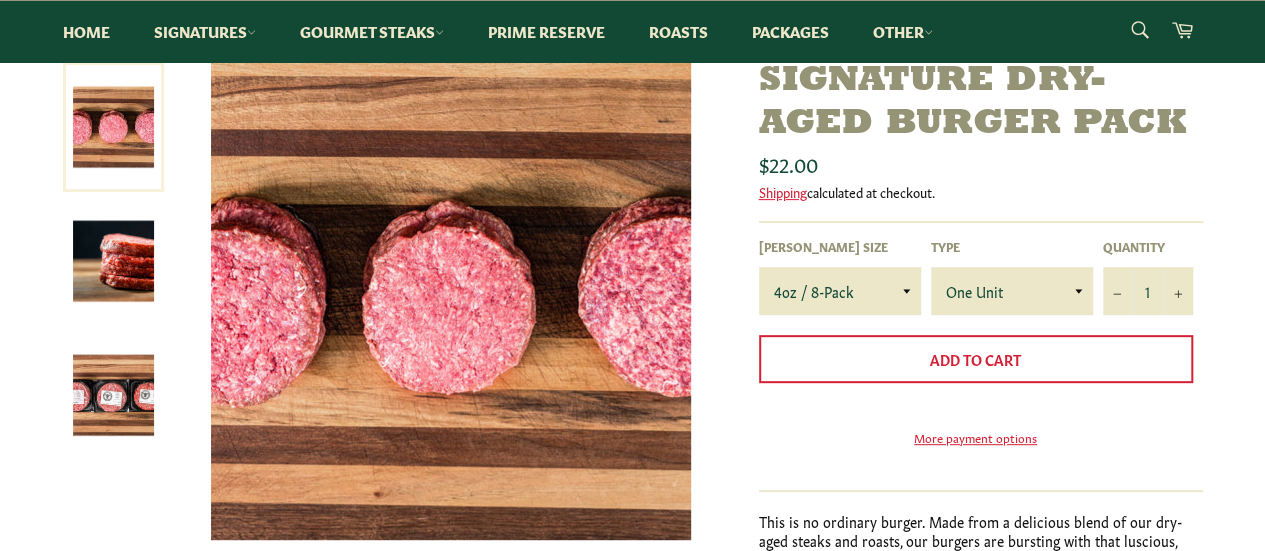 scroll, scrollTop: 277, scrollLeft: 0, axis: vertical 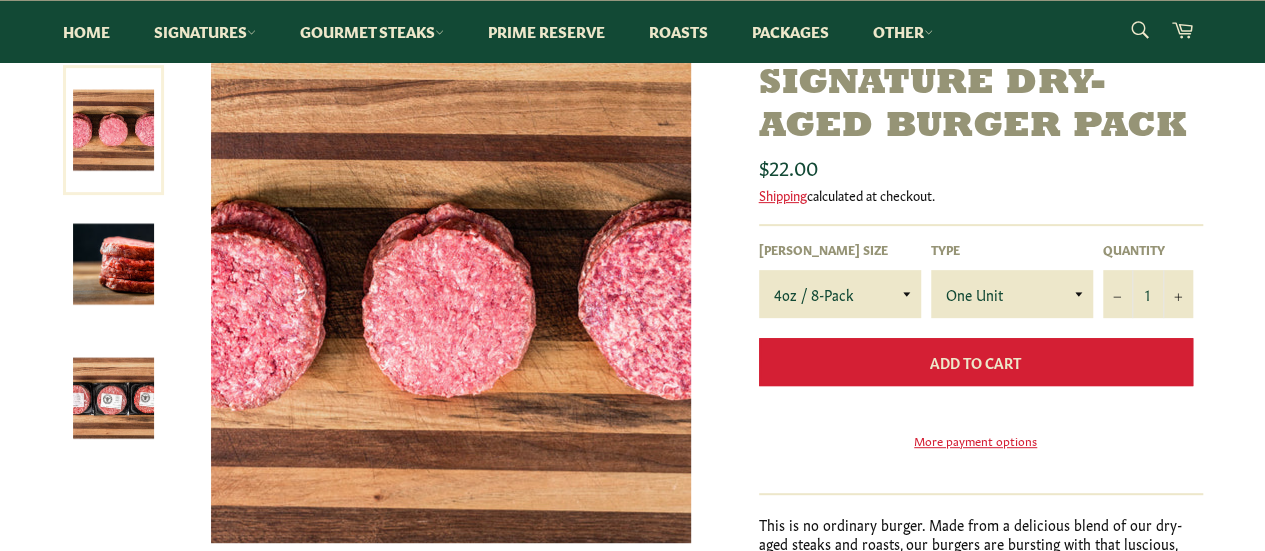 click on "Add to Cart" at bounding box center (976, 362) 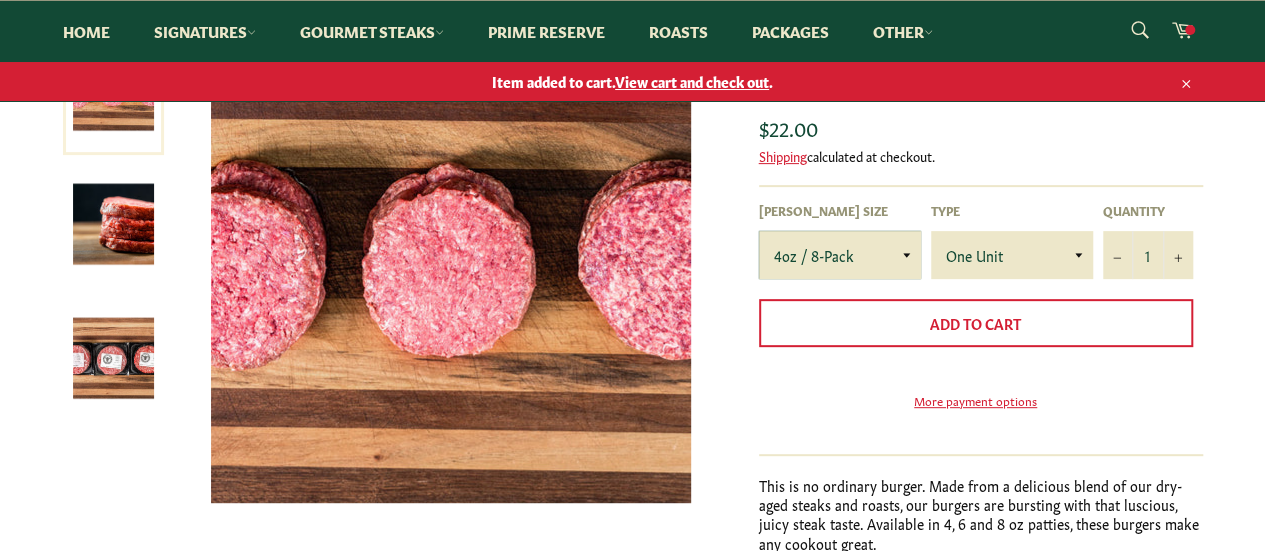 click on "4oz / 8-Pack
6oz / 4-Pack
8oz / 4-Pack" at bounding box center (840, 255) 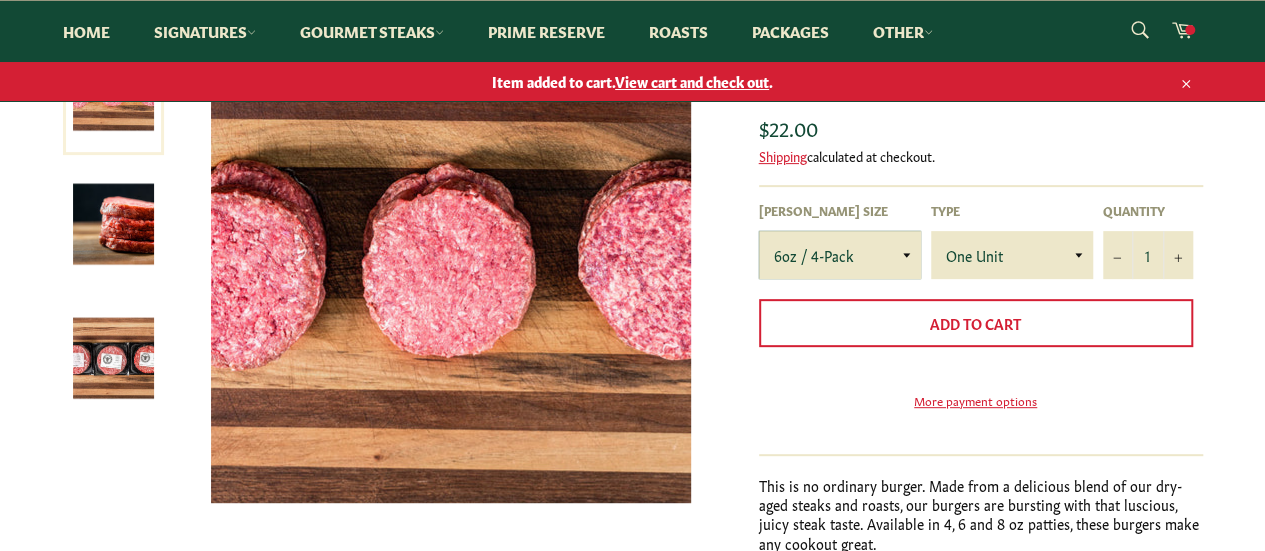 click on "4oz / 8-Pack
6oz / 4-Pack
8oz / 4-Pack" at bounding box center (840, 255) 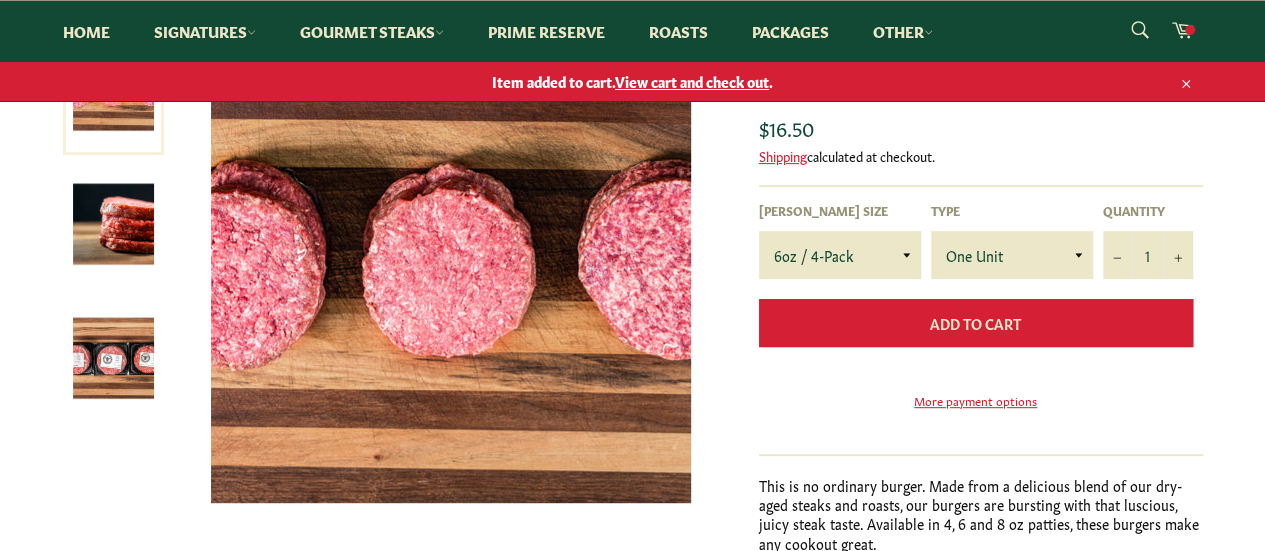 click on "Add to Cart" at bounding box center (976, 323) 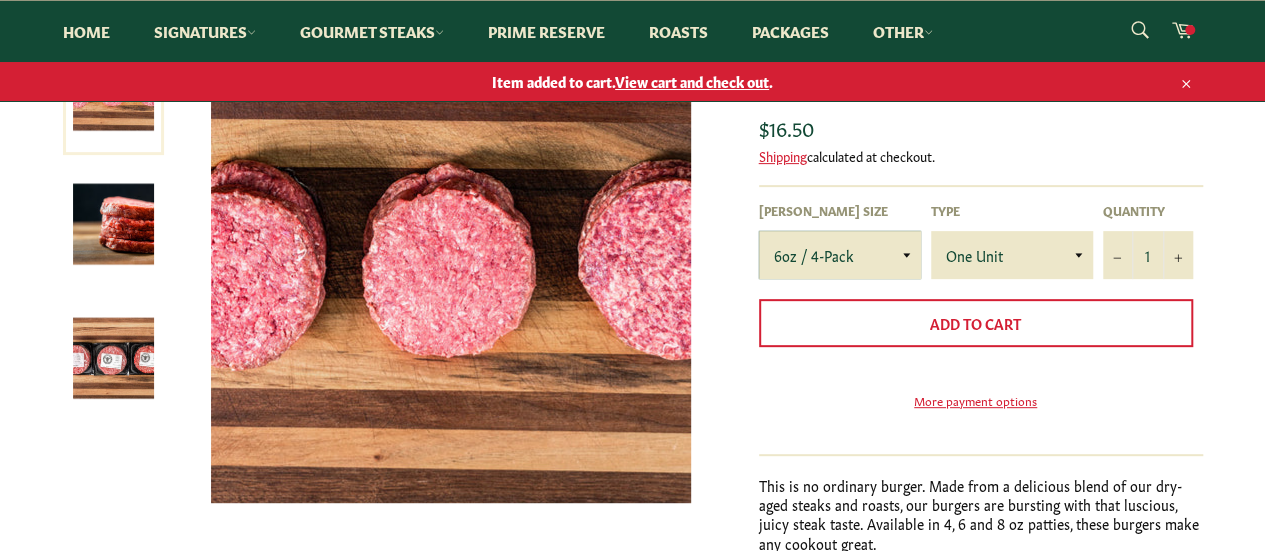 click on "4oz / 8-Pack
6oz / 4-Pack
8oz / 4-Pack" at bounding box center (840, 255) 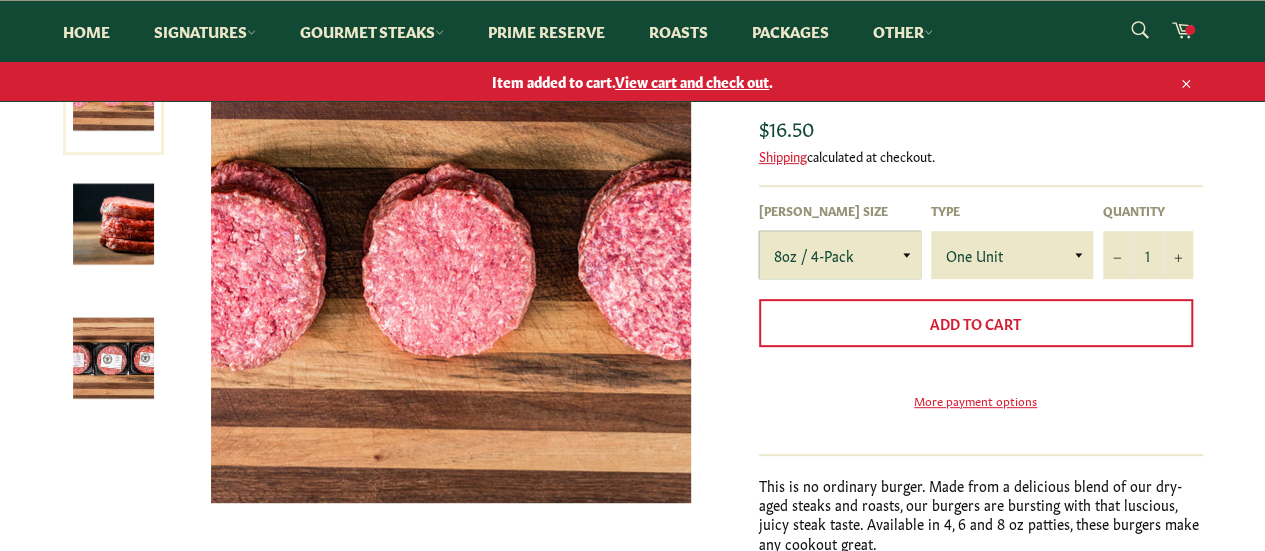 click on "4oz / 8-Pack
6oz / 4-Pack
8oz / 4-Pack" at bounding box center (840, 255) 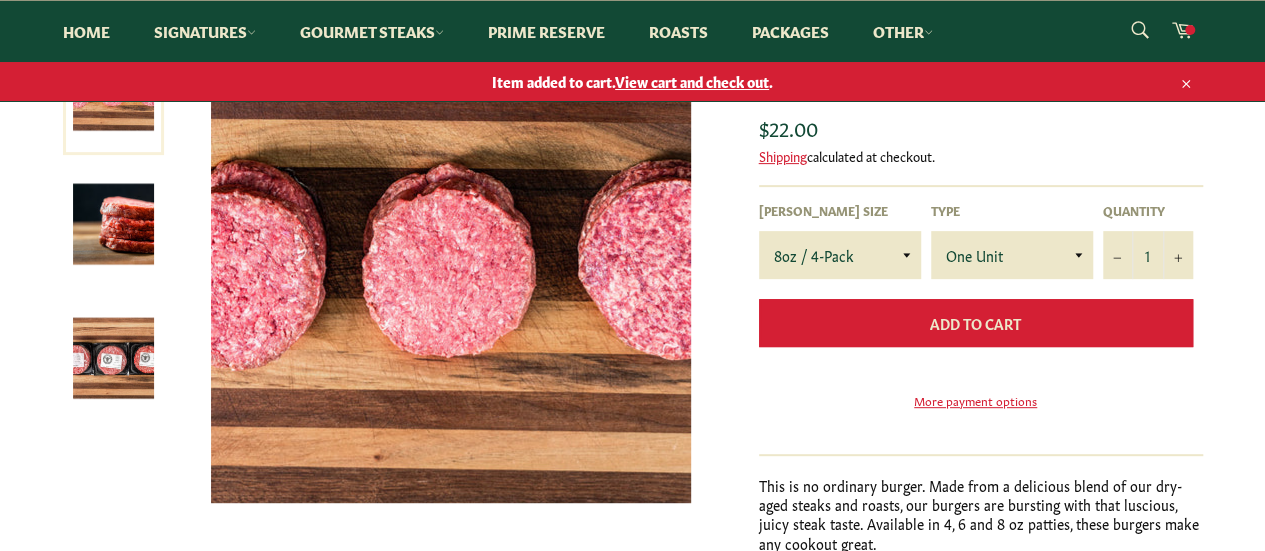 click on "Add to Cart" at bounding box center (976, 323) 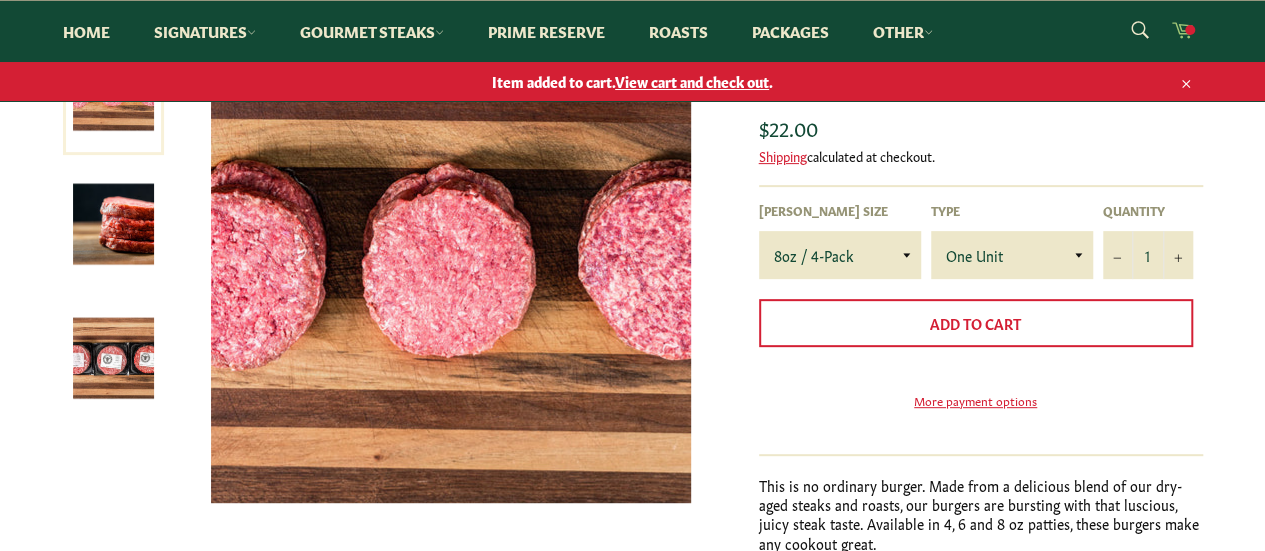 click 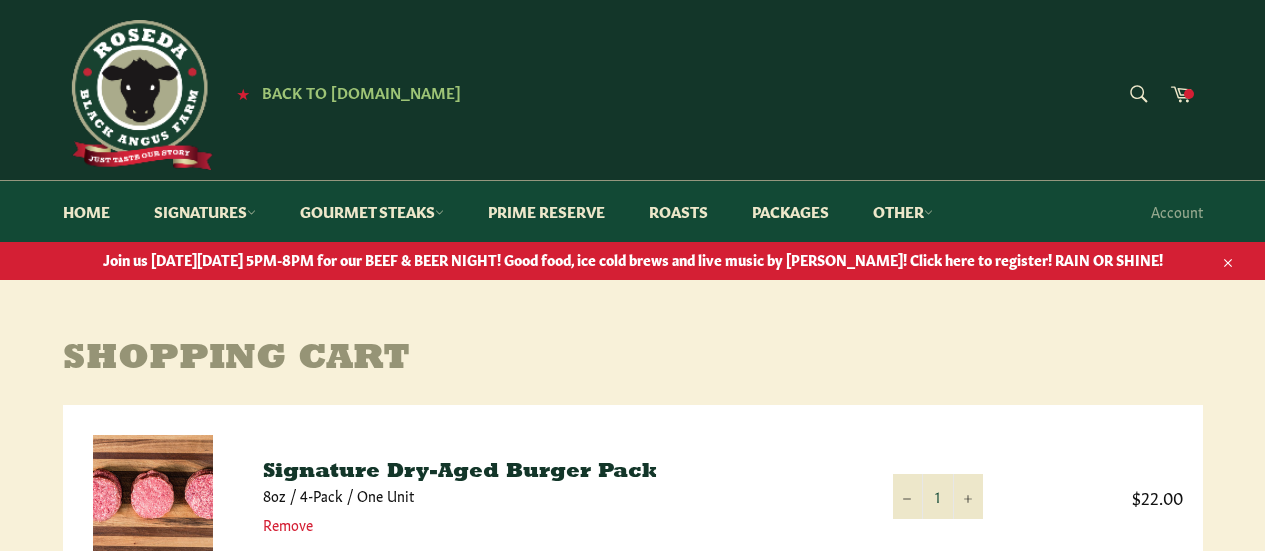 scroll, scrollTop: 0, scrollLeft: 0, axis: both 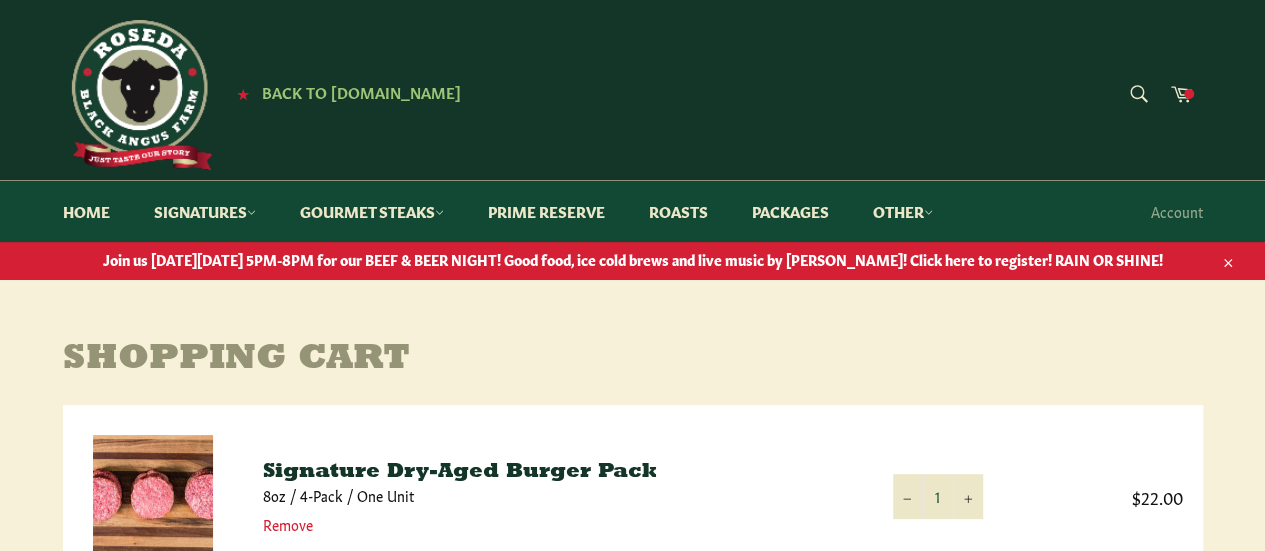 click at bounding box center (138, 95) 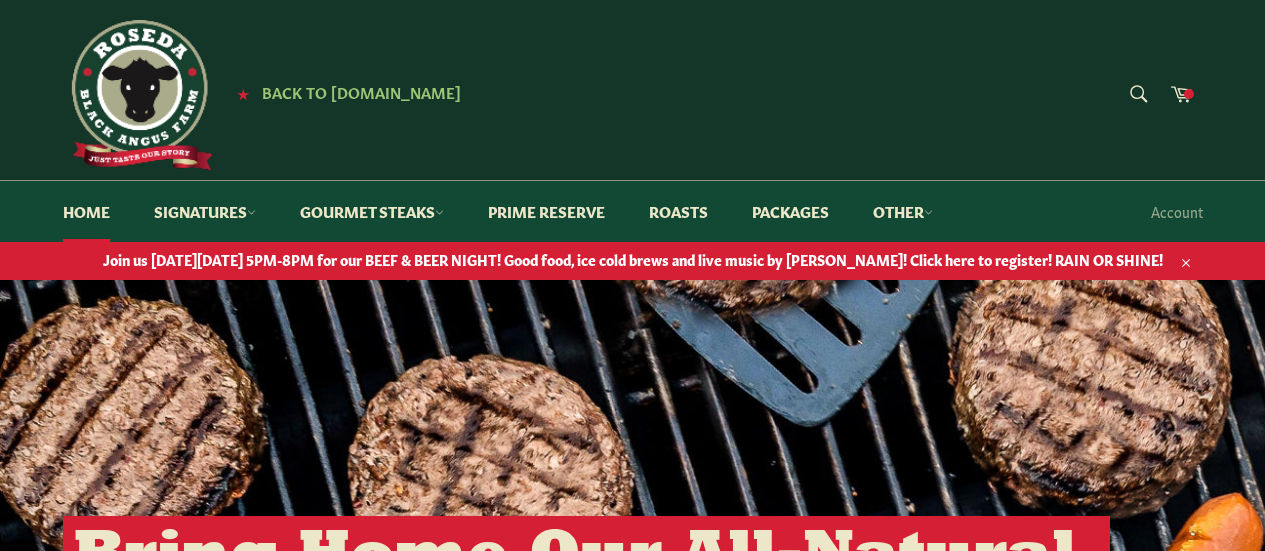 scroll, scrollTop: 0, scrollLeft: 0, axis: both 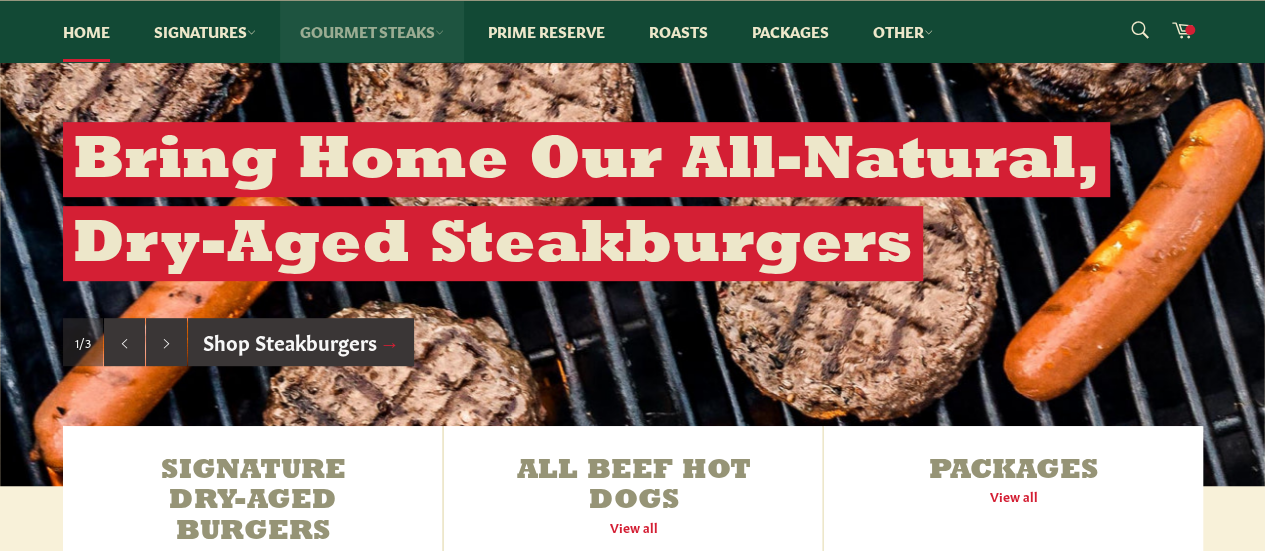 click on "Gourmet Steaks" at bounding box center [372, 31] 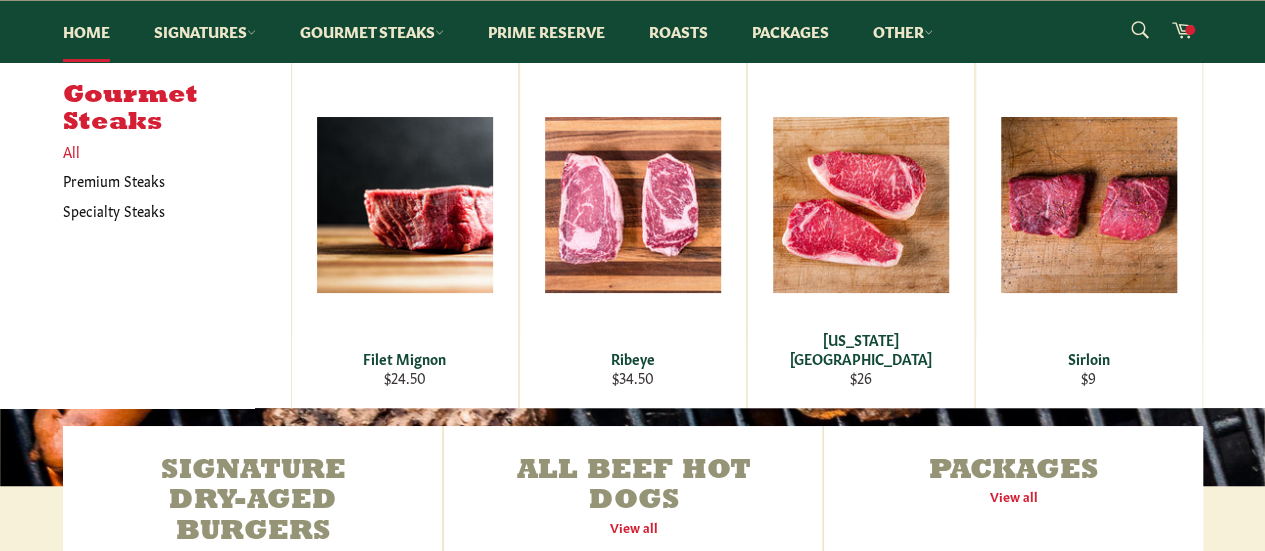 click on "All" at bounding box center (172, 151) 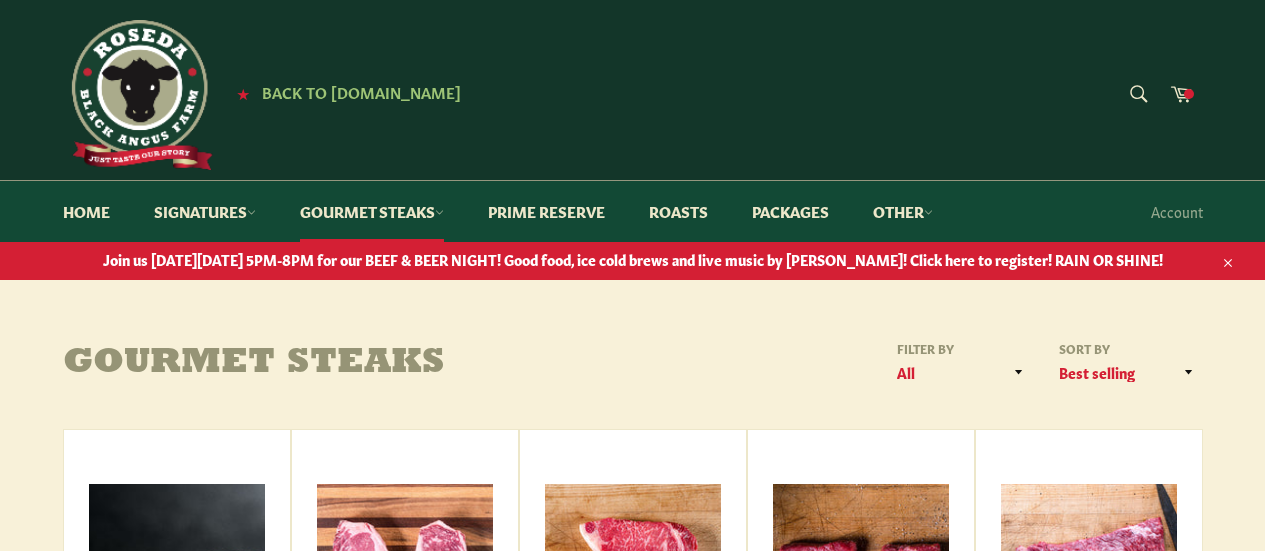 scroll, scrollTop: 0, scrollLeft: 0, axis: both 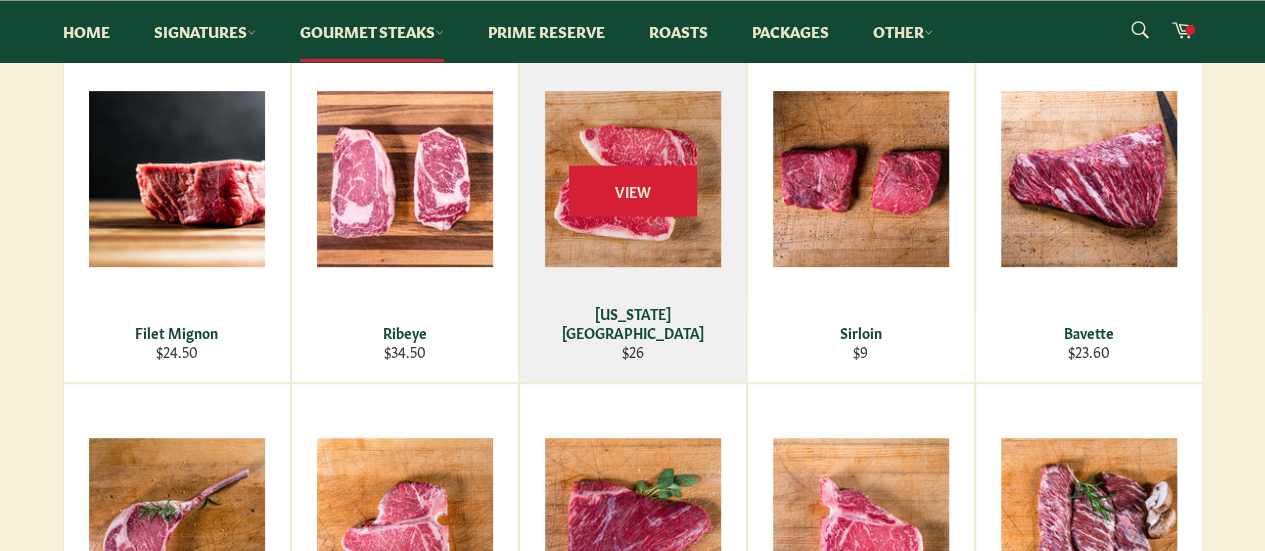 click on "View" at bounding box center (633, 209) 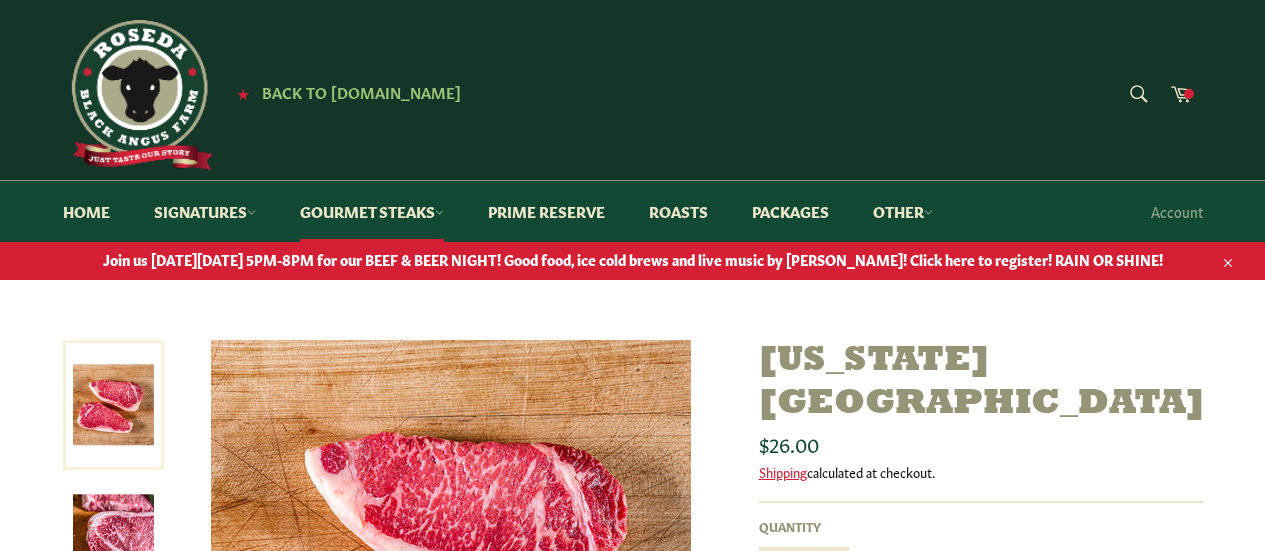 scroll, scrollTop: 0, scrollLeft: 0, axis: both 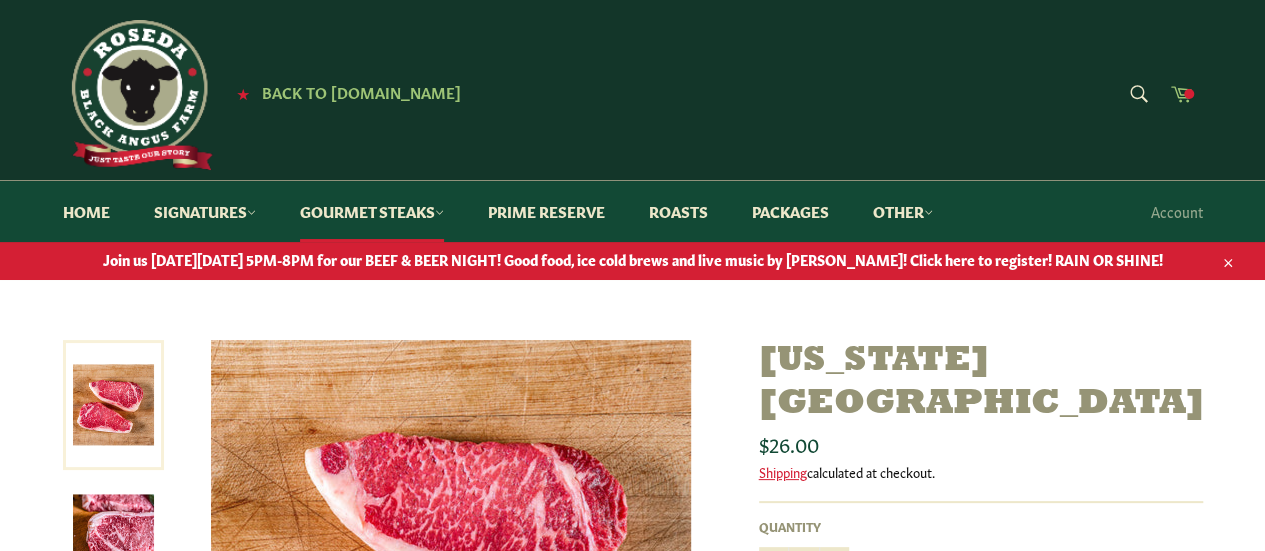 click on "Cart" at bounding box center [1181, 95] 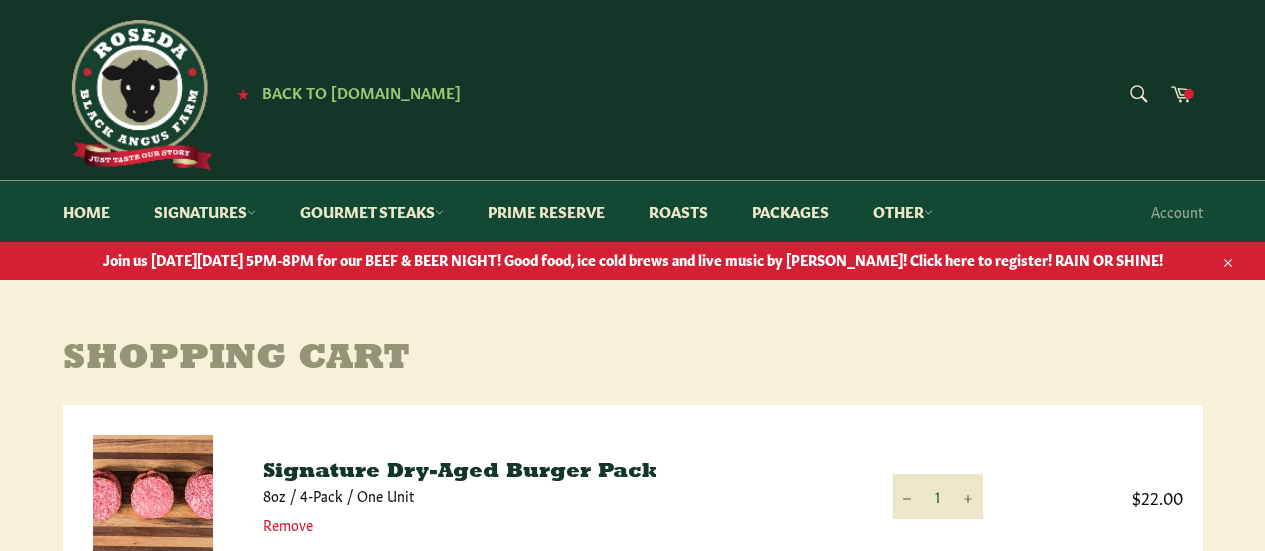 scroll, scrollTop: 0, scrollLeft: 0, axis: both 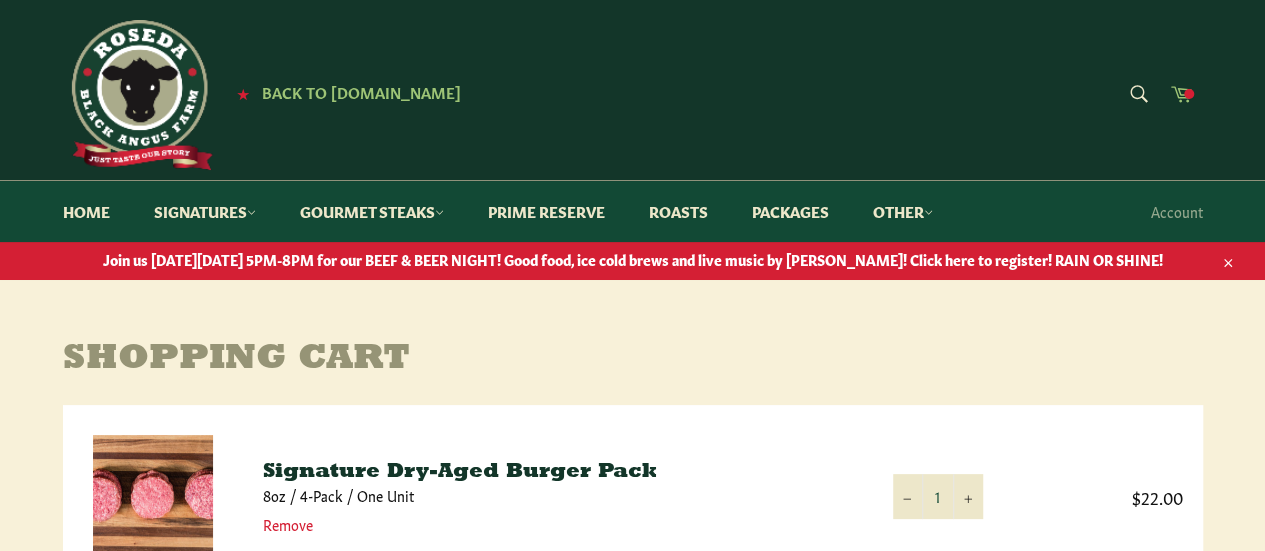 click at bounding box center [1189, 94] 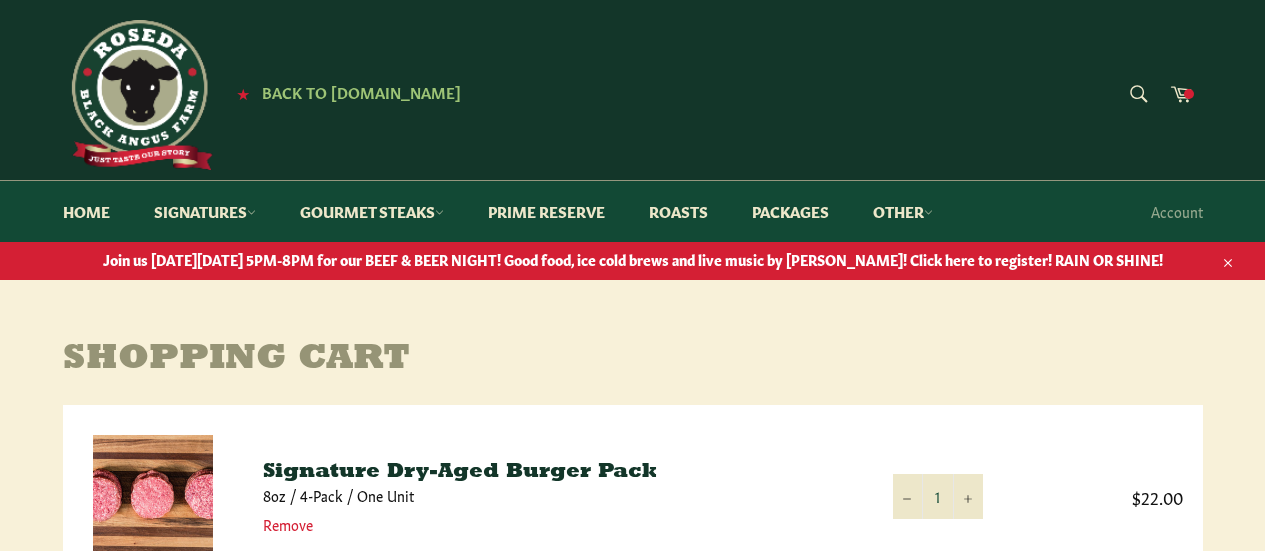 scroll, scrollTop: 0, scrollLeft: 0, axis: both 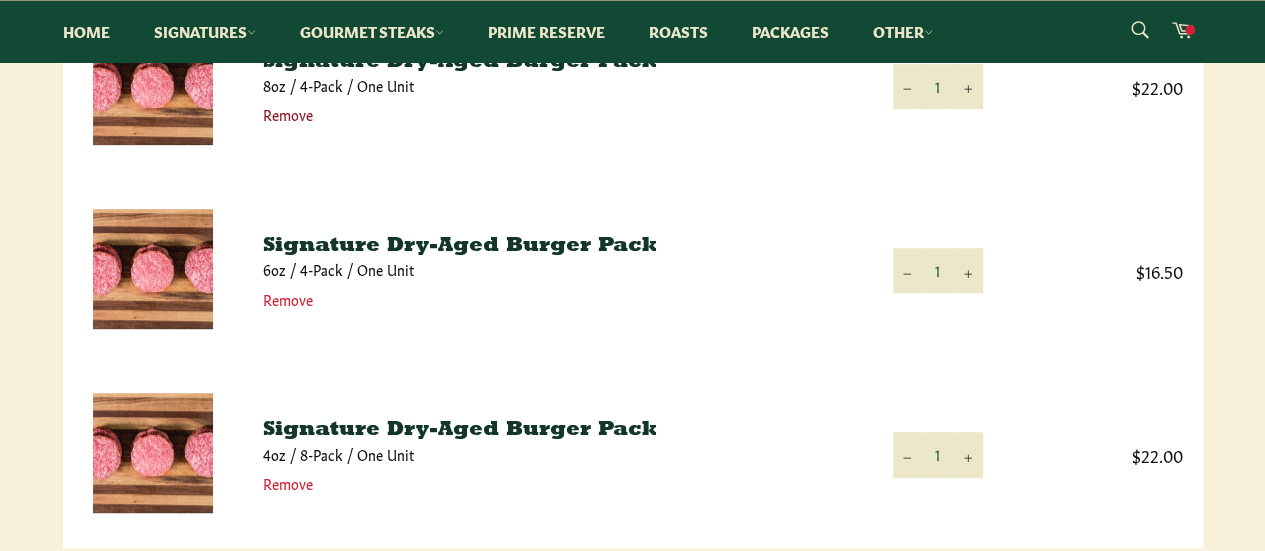 click on "Remove" at bounding box center [288, 114] 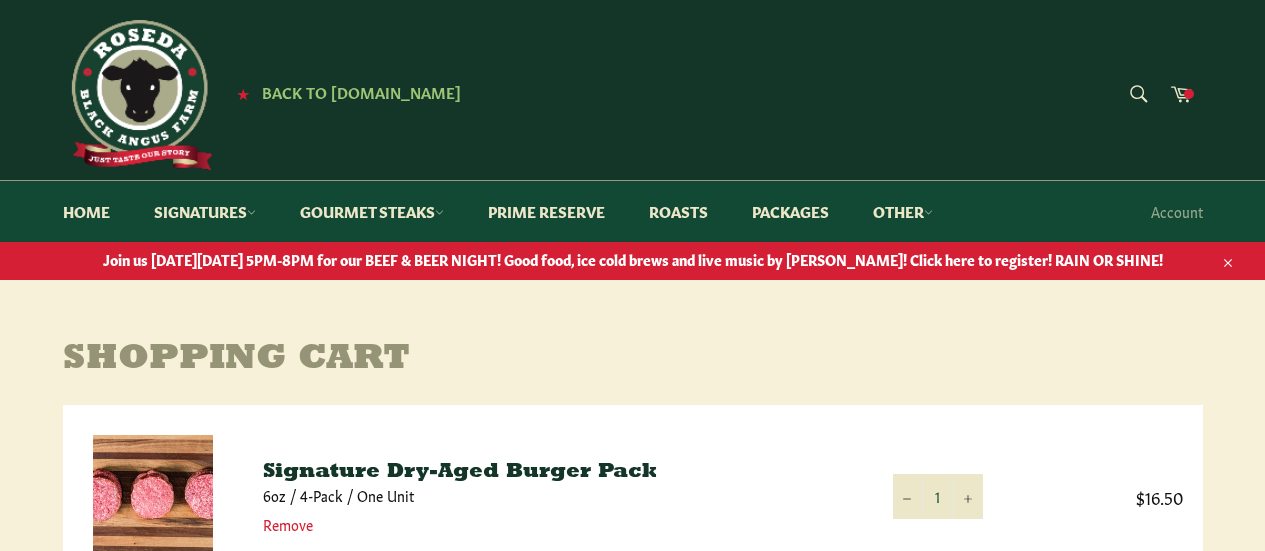 scroll, scrollTop: 0, scrollLeft: 0, axis: both 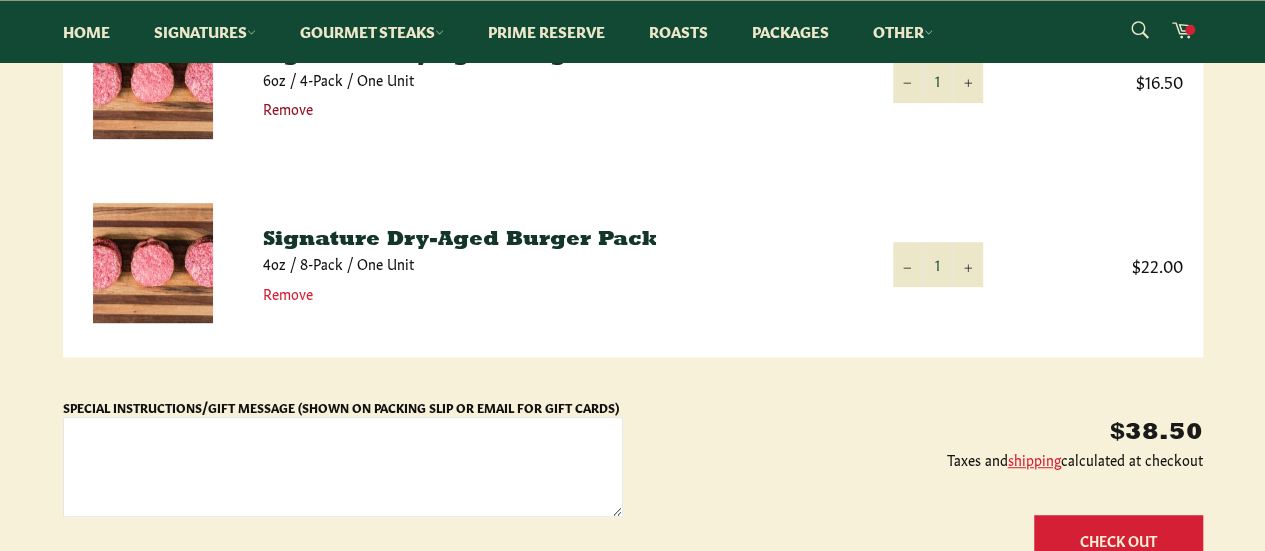click on "Remove" at bounding box center (288, 108) 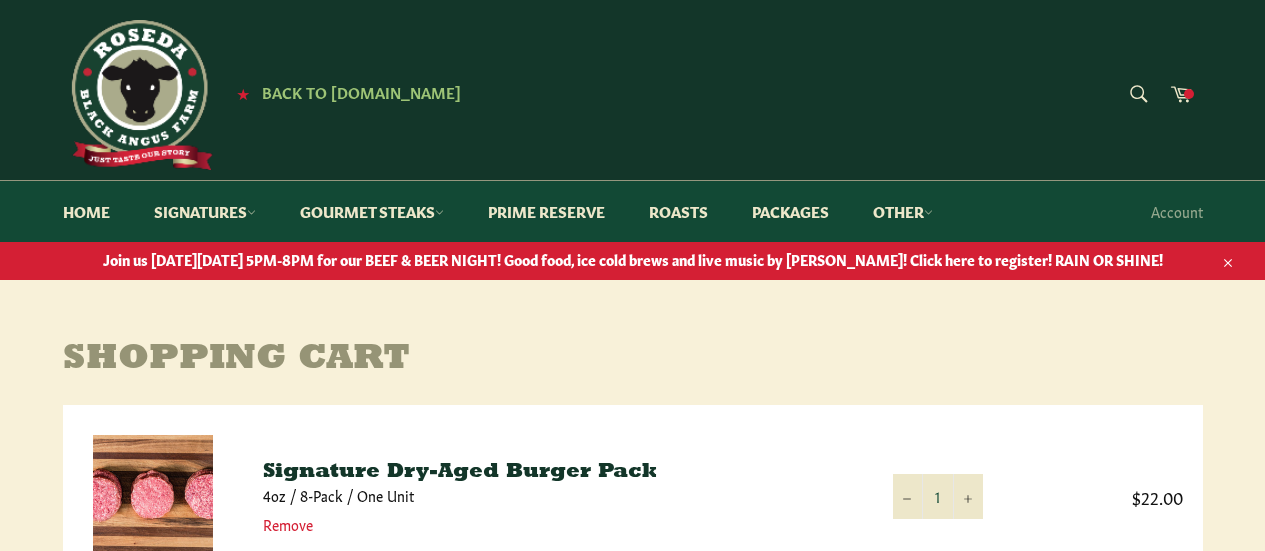 scroll, scrollTop: 0, scrollLeft: 0, axis: both 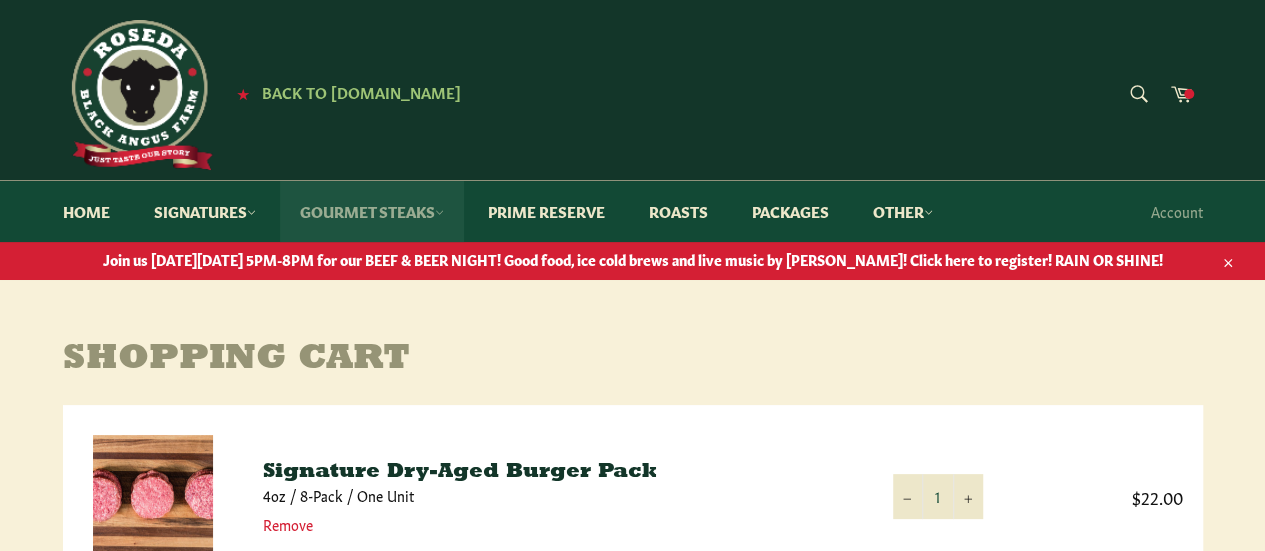 click on "Gourmet Steaks" at bounding box center [372, 211] 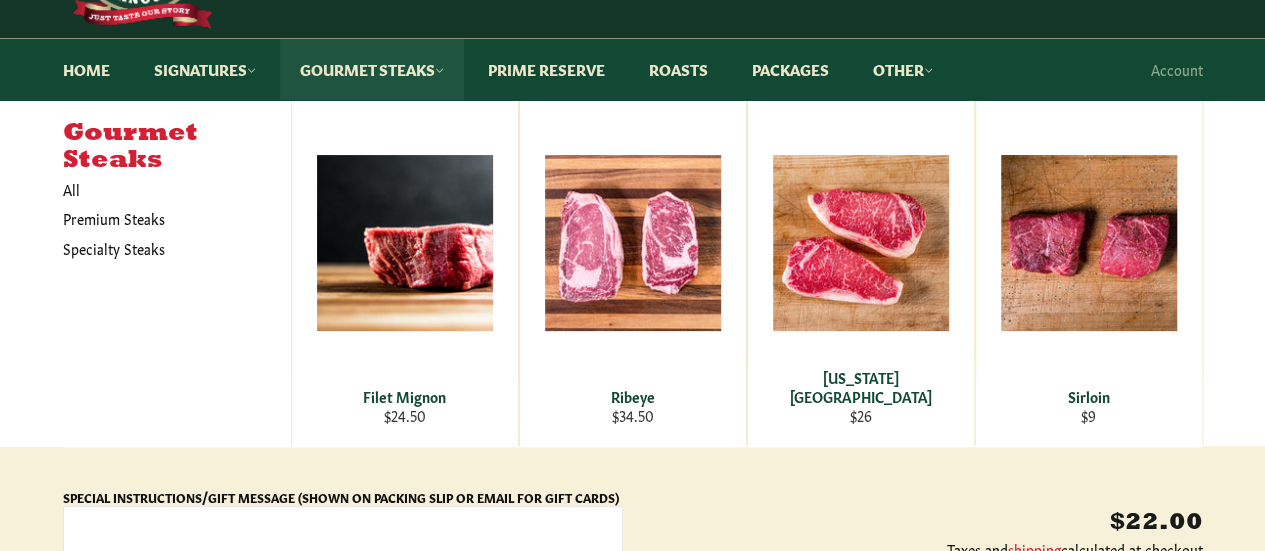 scroll, scrollTop: 143, scrollLeft: 0, axis: vertical 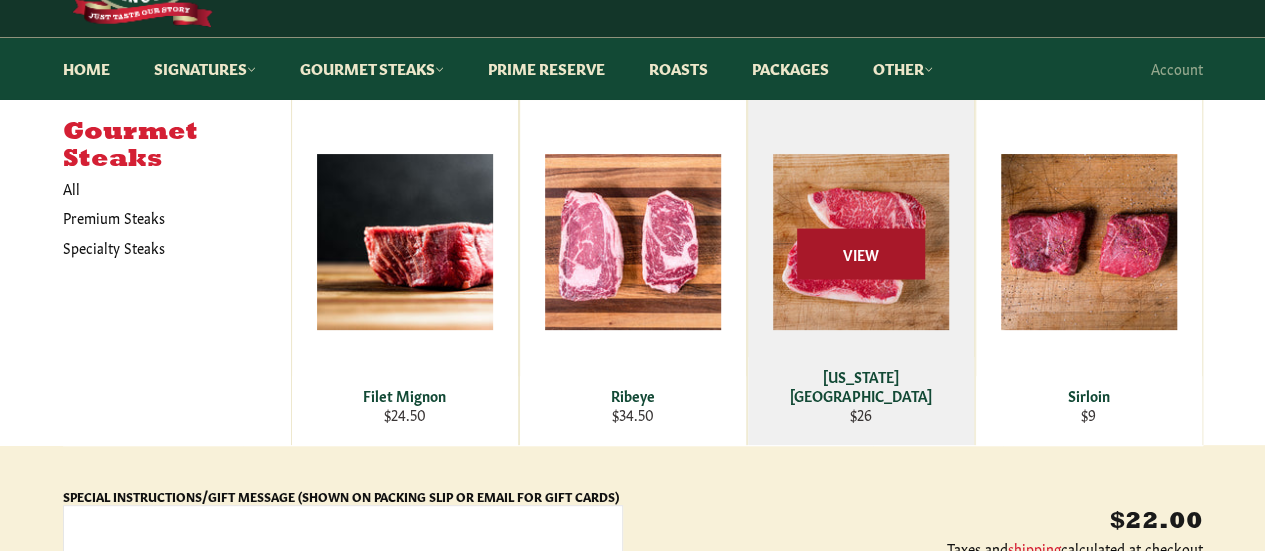 click on "View" at bounding box center [861, 254] 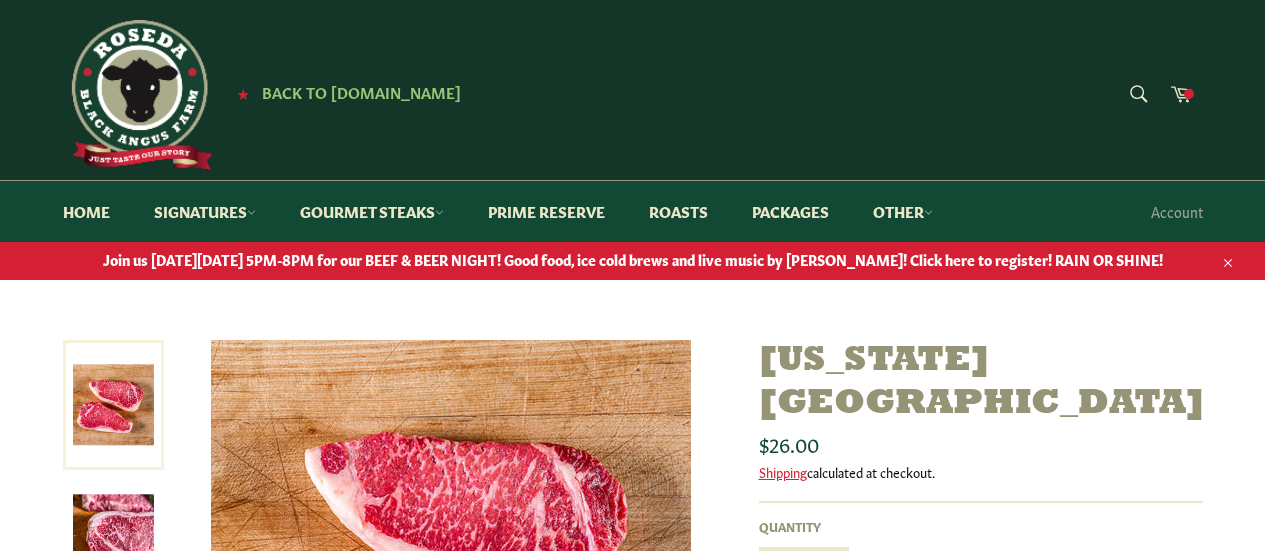 scroll, scrollTop: 0, scrollLeft: 0, axis: both 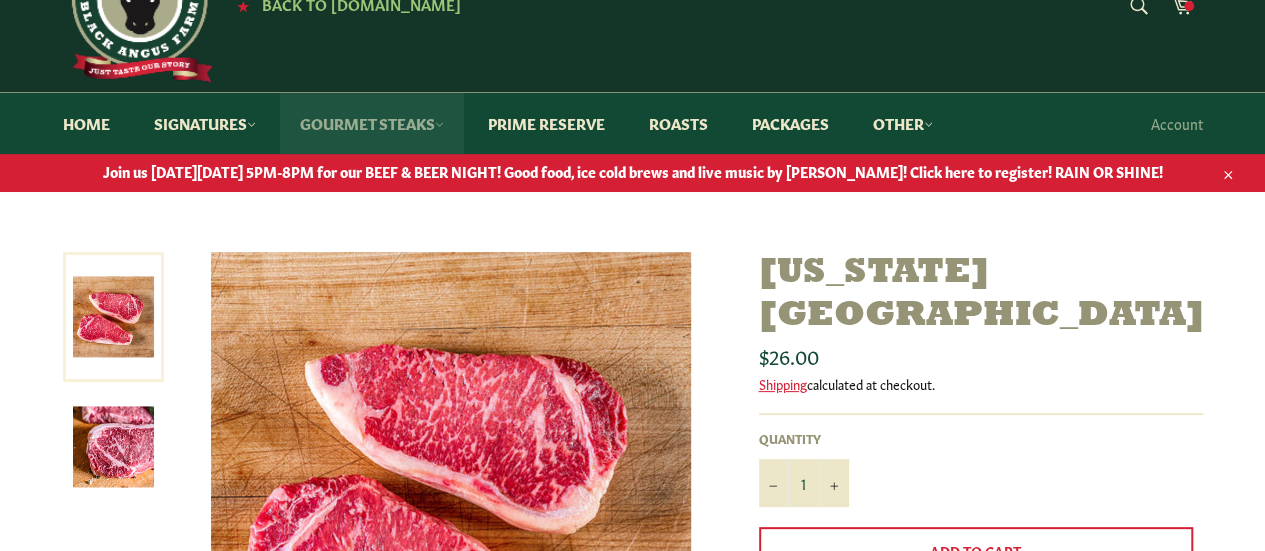 click on "Gourmet Steaks" at bounding box center (372, 123) 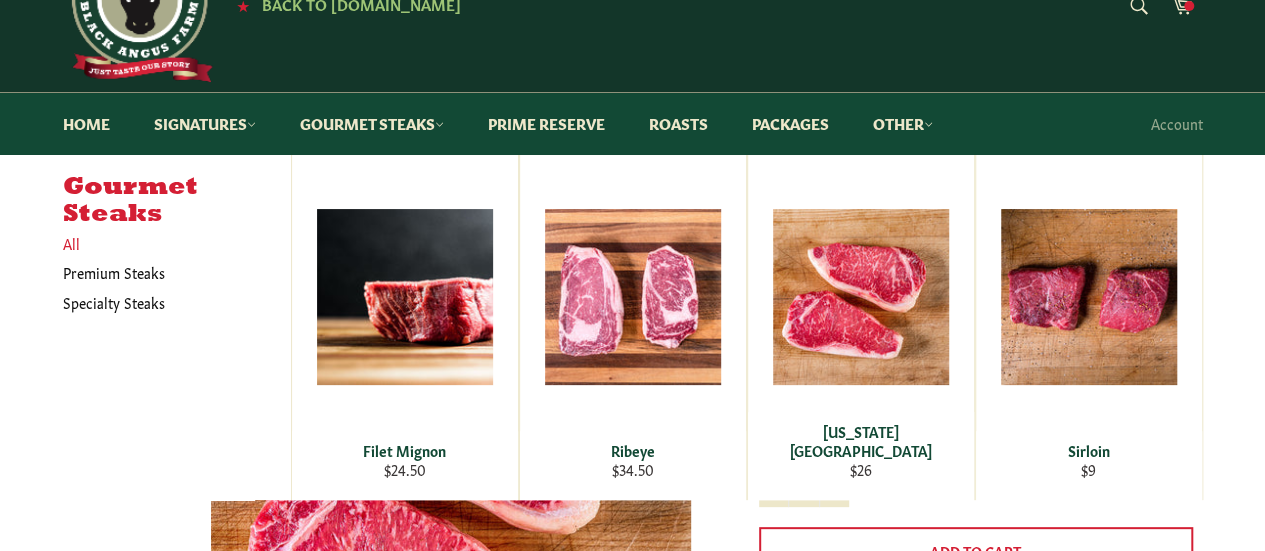 click on "All" at bounding box center [172, 243] 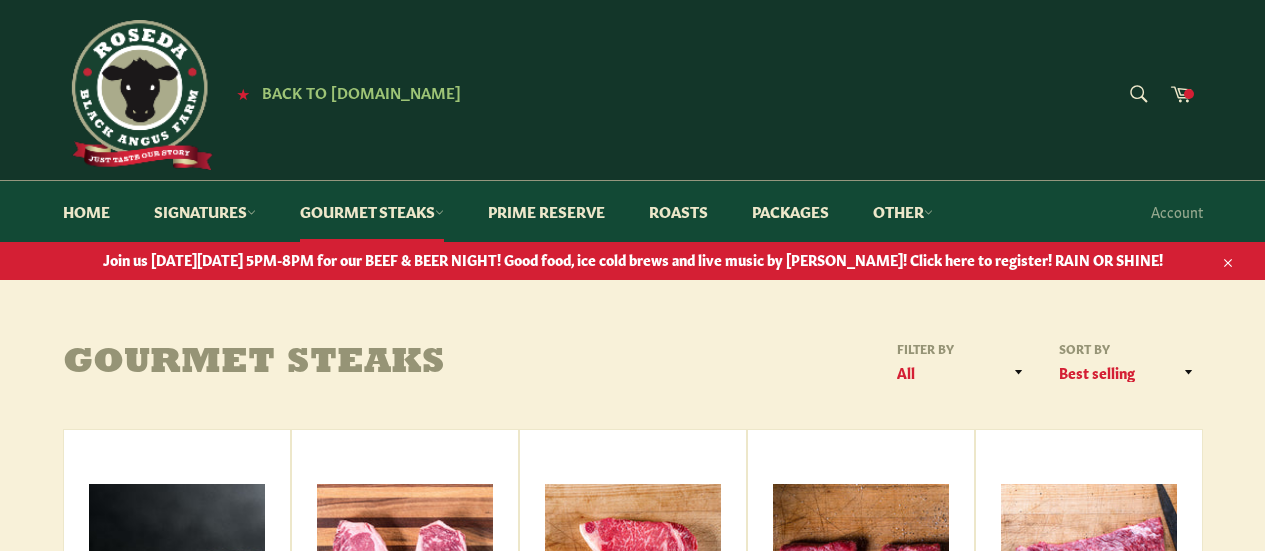 scroll, scrollTop: 0, scrollLeft: 0, axis: both 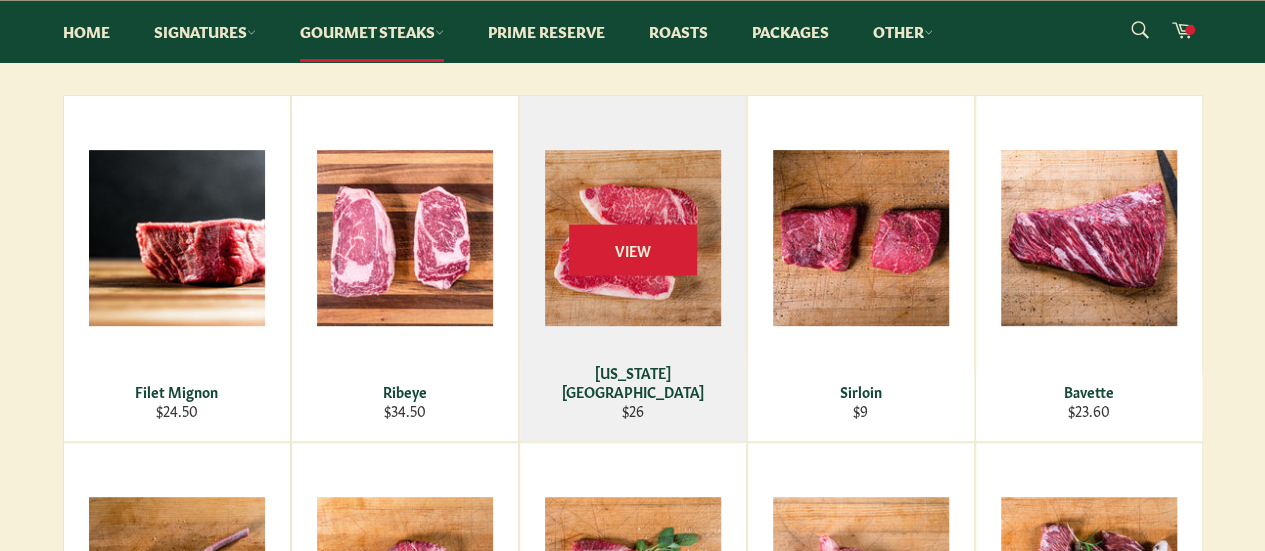 click on "View" at bounding box center (633, 268) 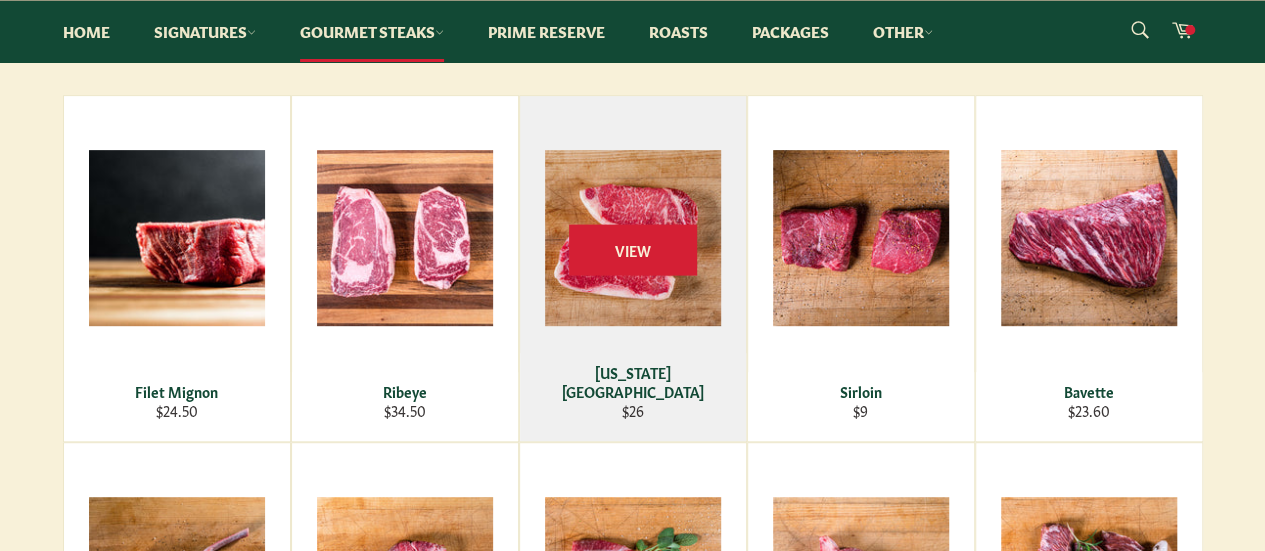 scroll, scrollTop: 353, scrollLeft: 0, axis: vertical 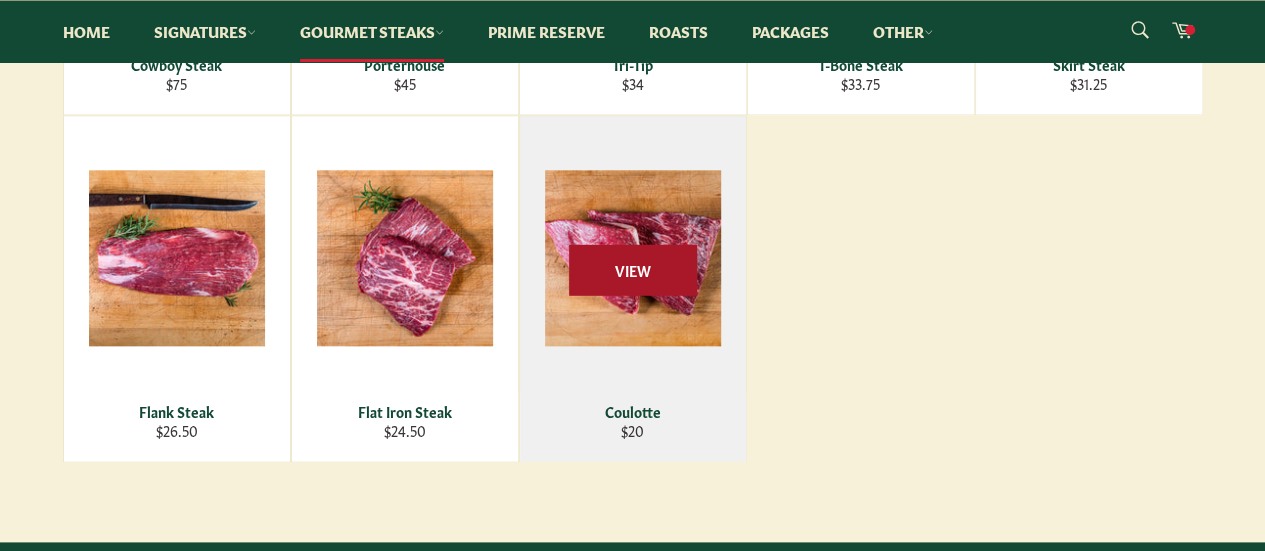 click on "View" at bounding box center [633, 270] 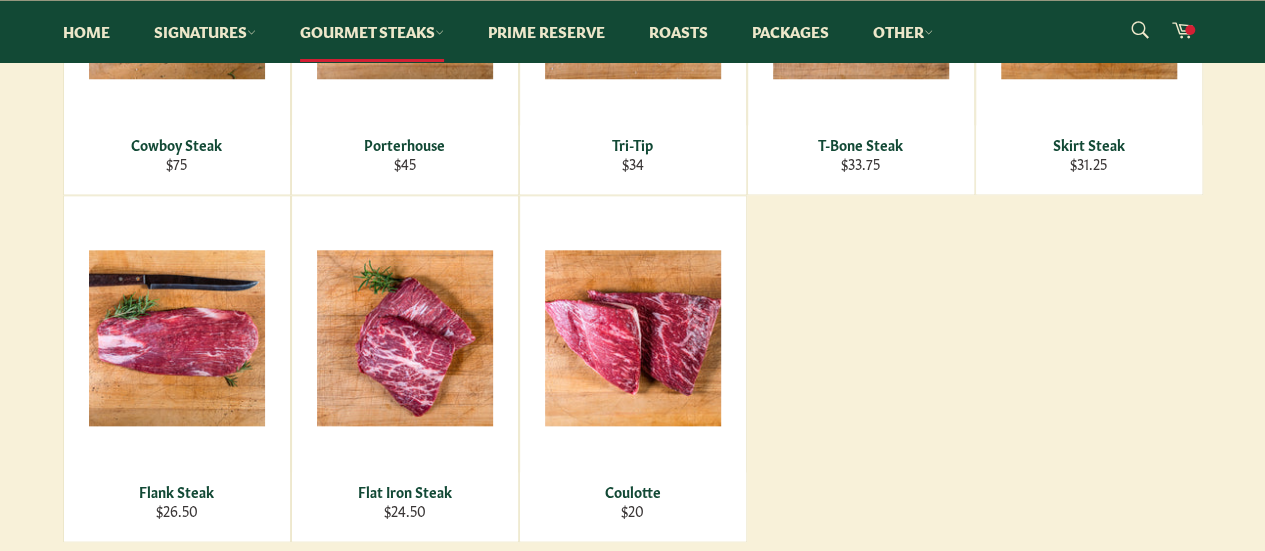 scroll, scrollTop: 914, scrollLeft: 0, axis: vertical 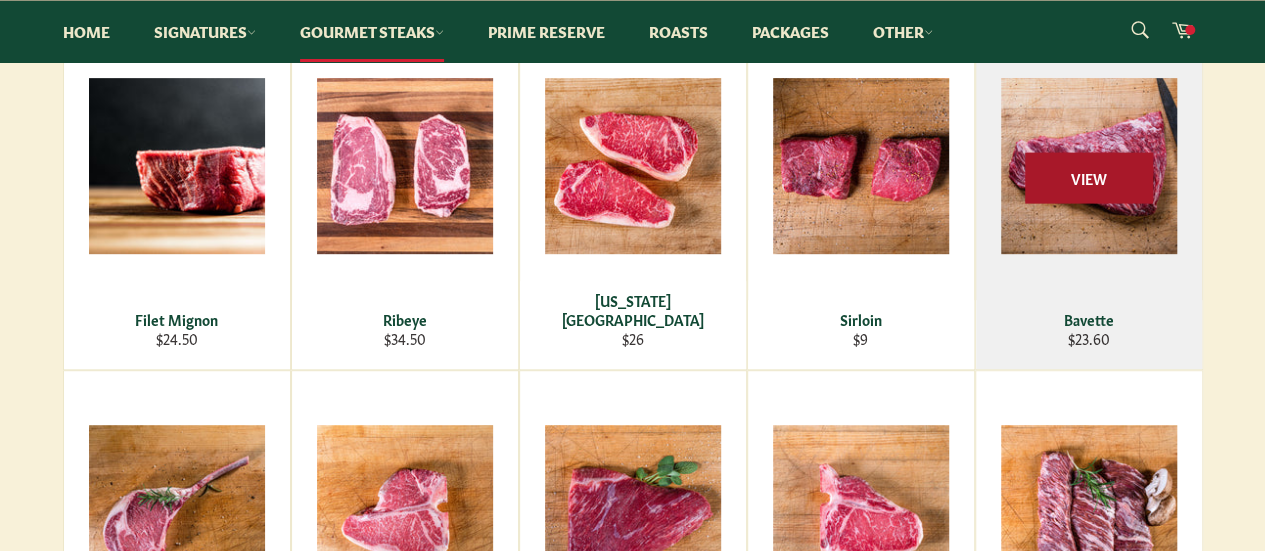 click on "View" at bounding box center (1089, 178) 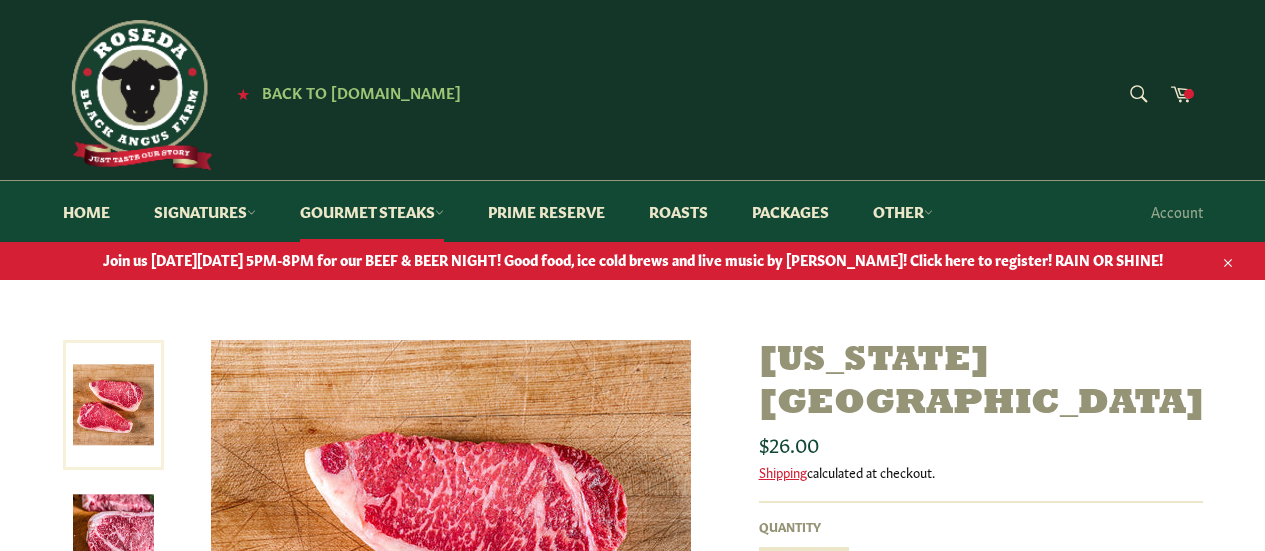 scroll, scrollTop: 0, scrollLeft: 0, axis: both 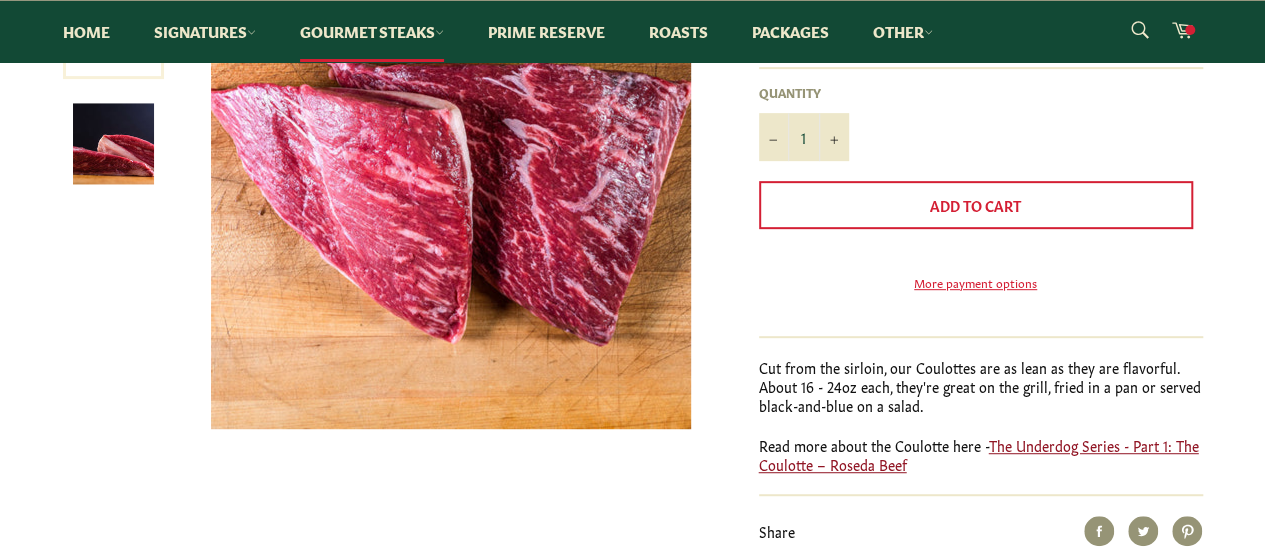 click on "The Underdog Series - Part 1: The Coulotte – Roseda Beef" at bounding box center (979, 454) 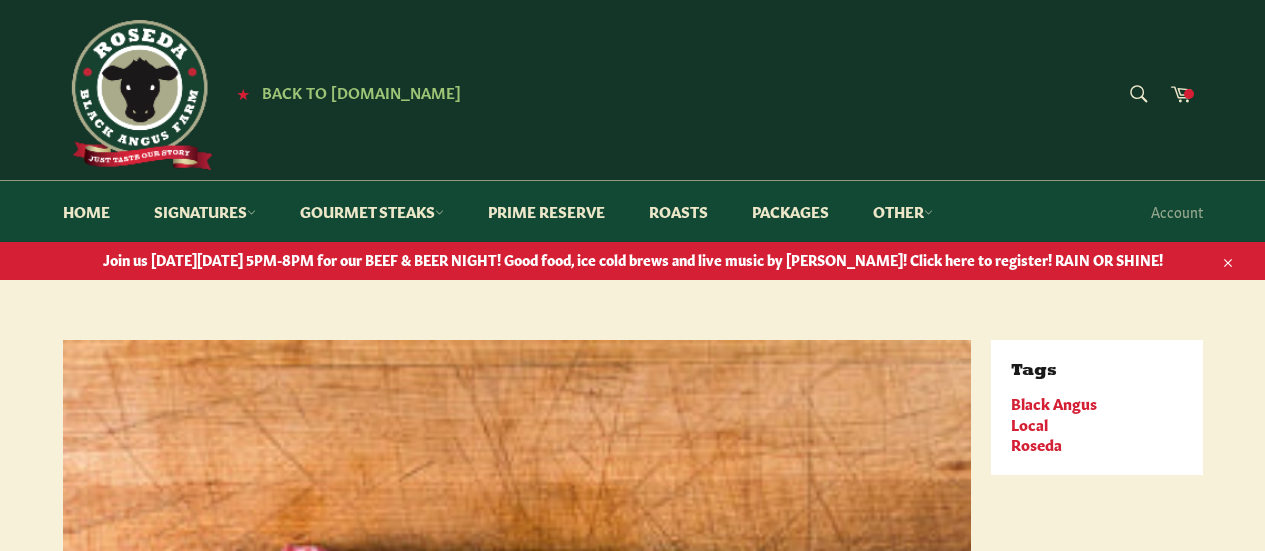 scroll, scrollTop: 0, scrollLeft: 0, axis: both 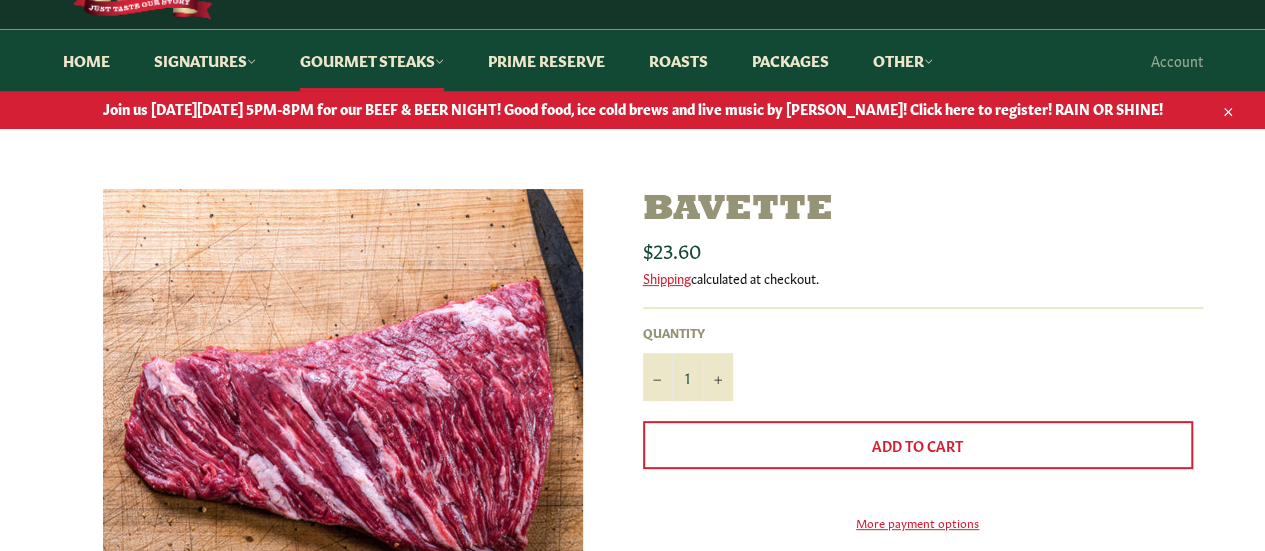 click on "Bavette" at bounding box center [923, 210] 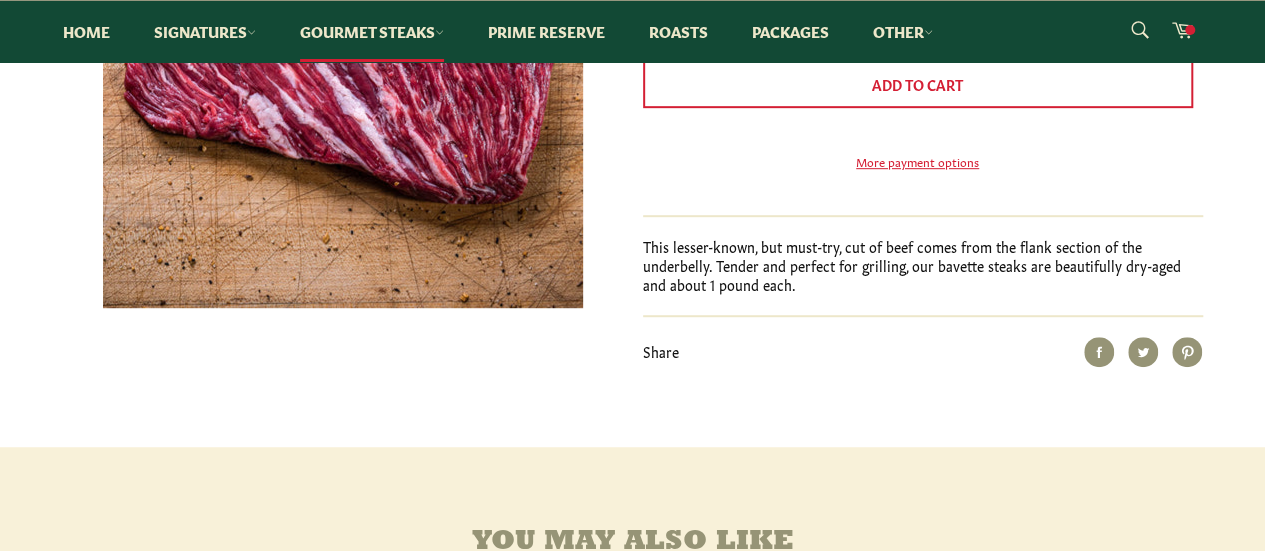 scroll, scrollTop: 518, scrollLeft: 0, axis: vertical 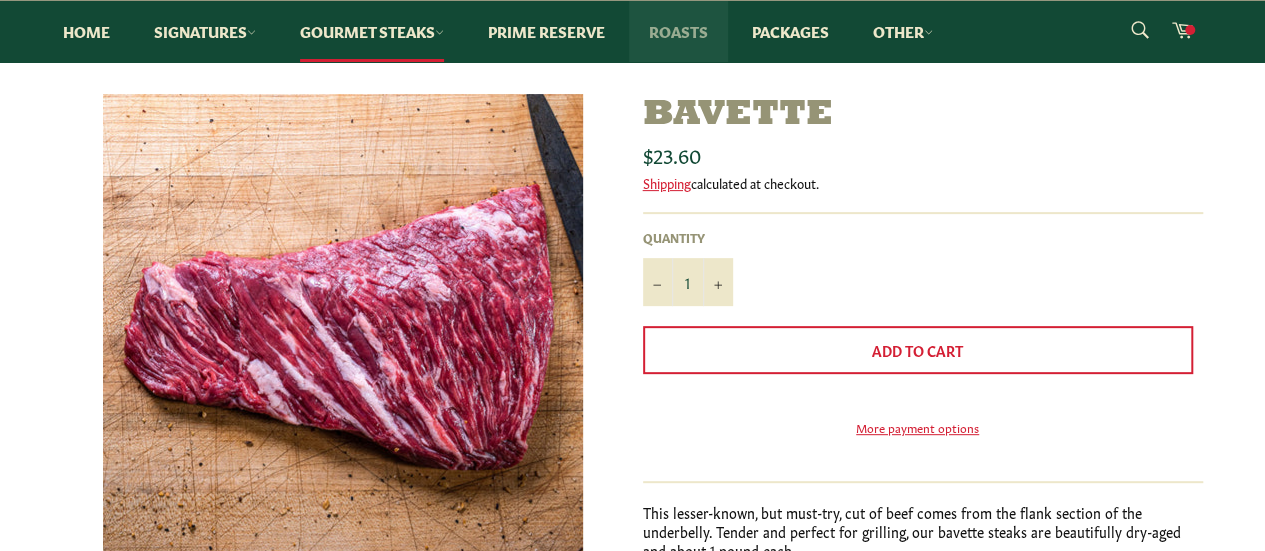 click on "Roasts" at bounding box center (678, 31) 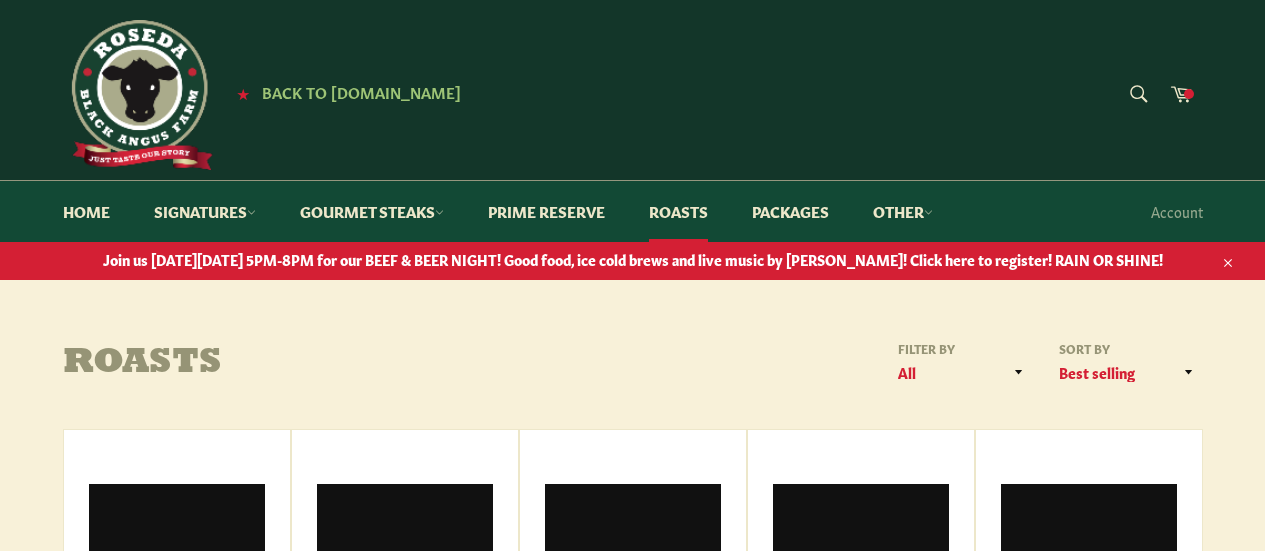 scroll, scrollTop: 0, scrollLeft: 0, axis: both 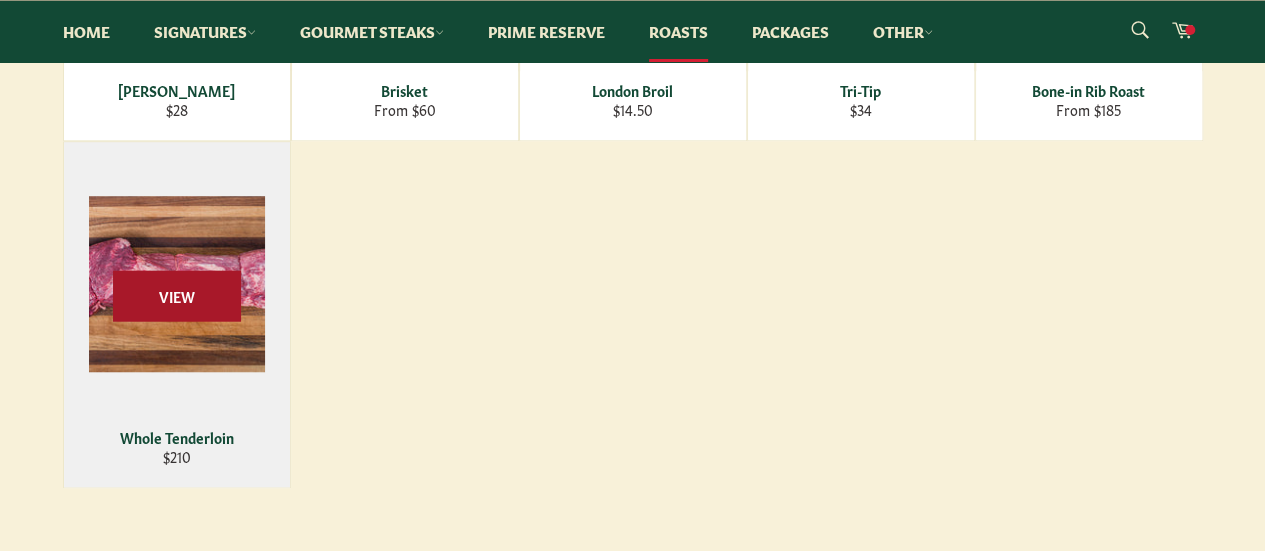 click on "View" at bounding box center (177, 296) 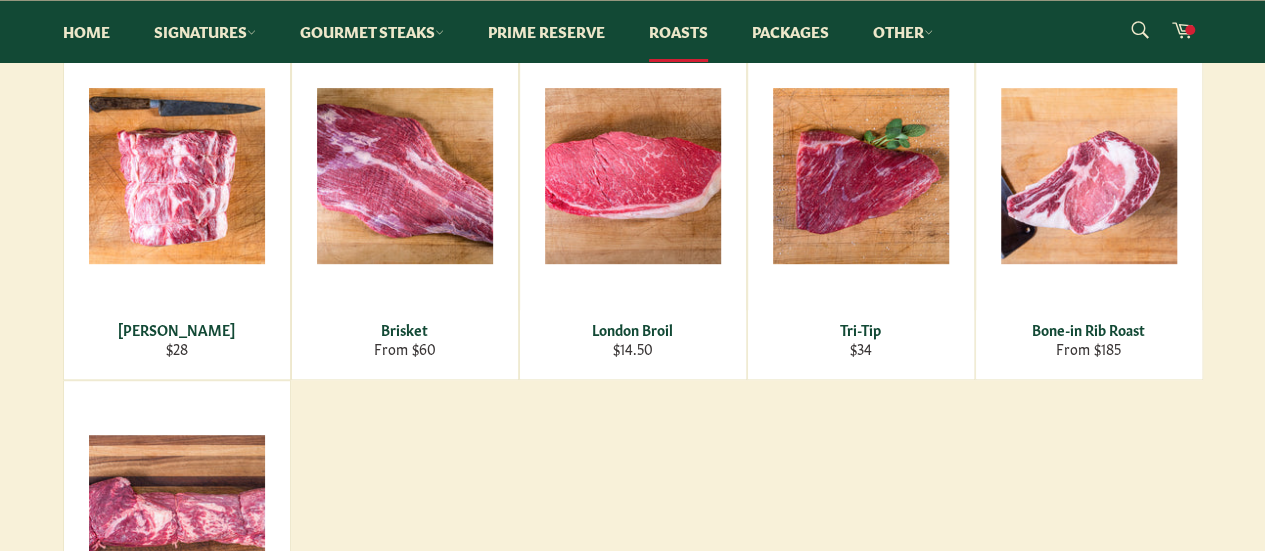 scroll, scrollTop: 381, scrollLeft: 0, axis: vertical 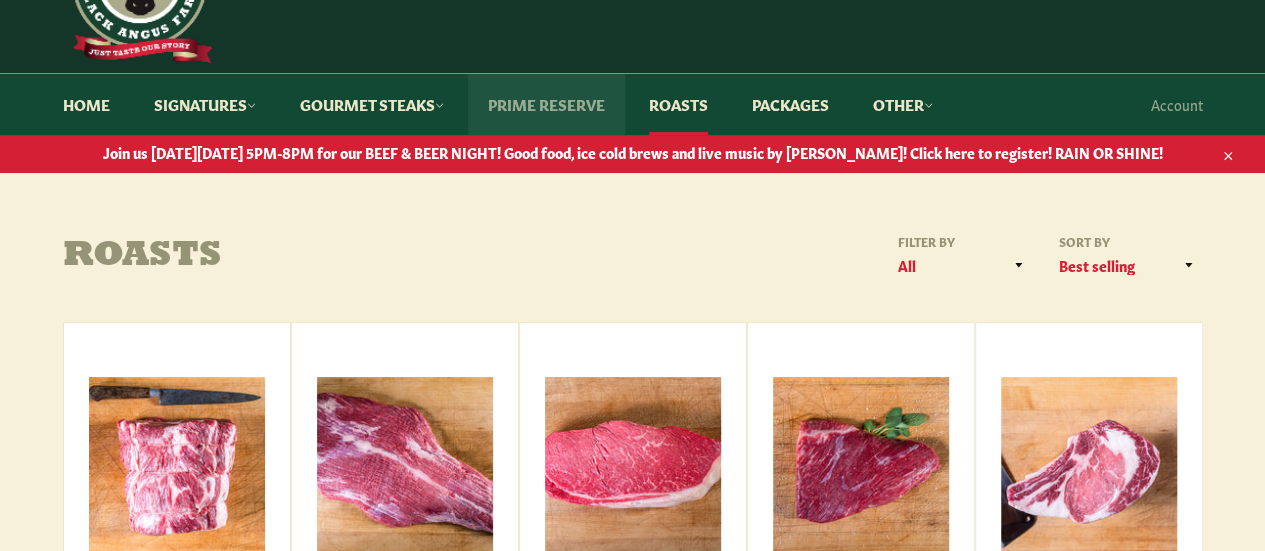 click on "Prime Reserve" at bounding box center (546, 104) 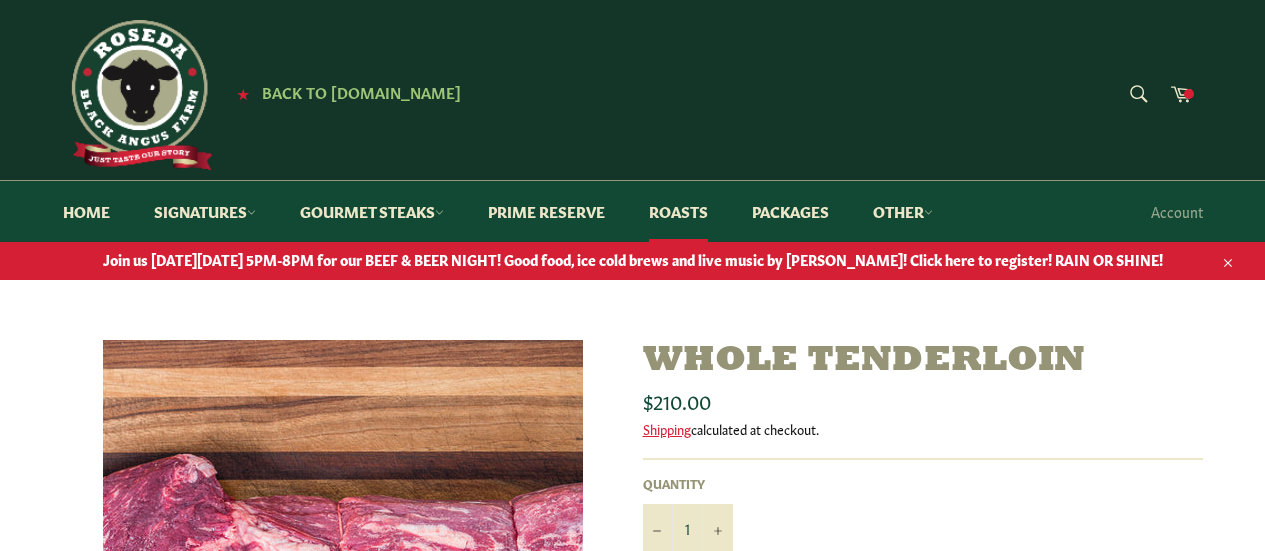 scroll, scrollTop: 0, scrollLeft: 0, axis: both 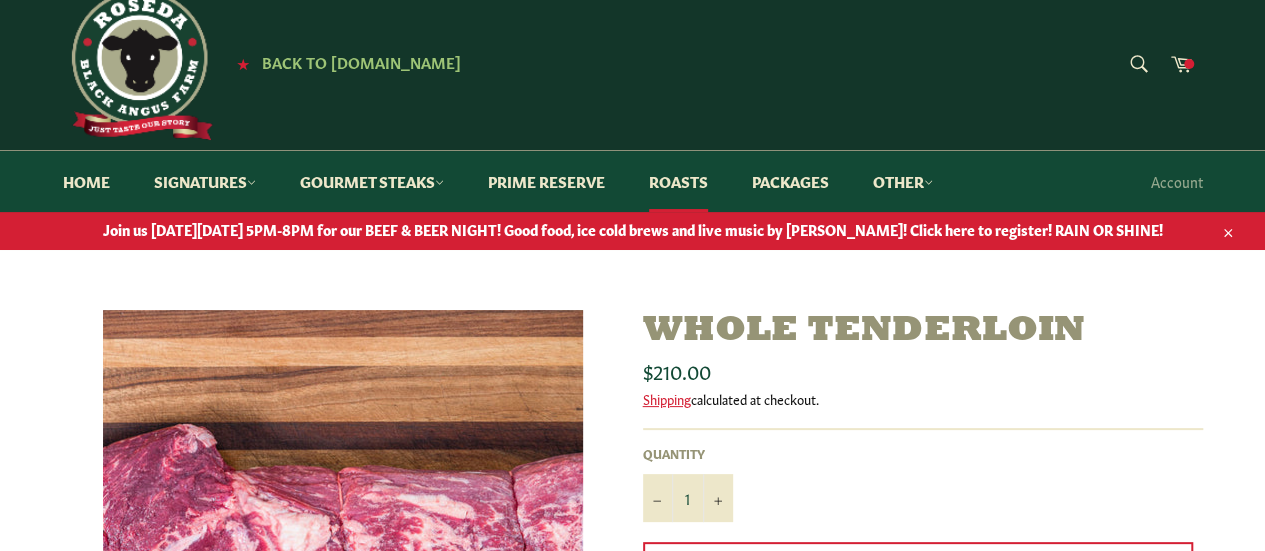 click on "Skip to content
Search
Home
Signatures
Dry-Aged Burgers
All Beef Hot Dogs
Dry-Aged Beef
Gourmet Steaks" at bounding box center [632, 1051] 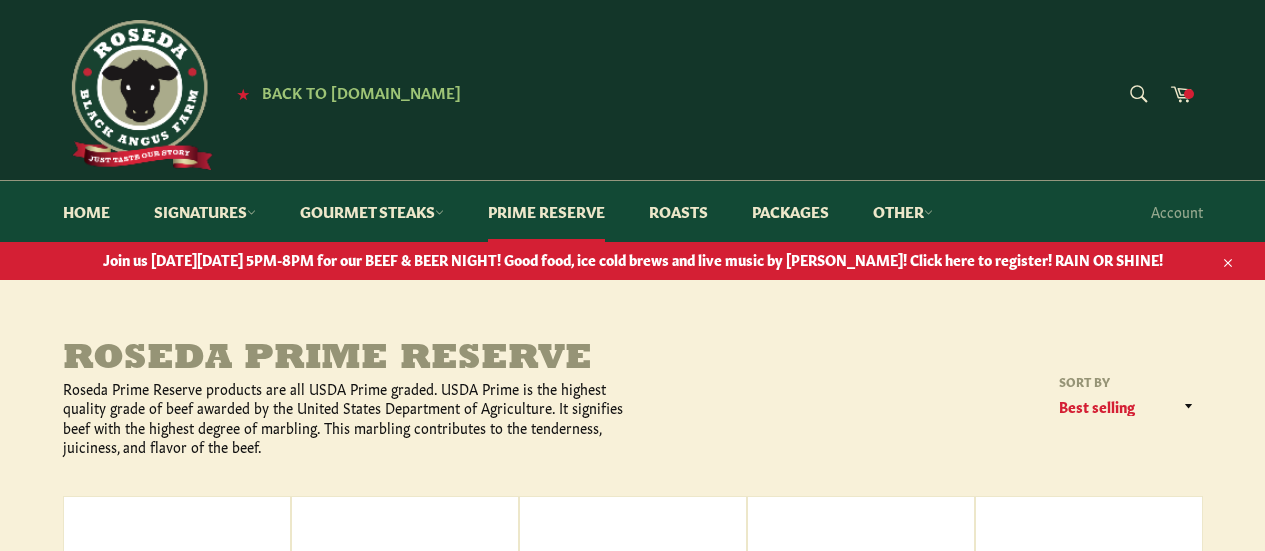 scroll, scrollTop: 0, scrollLeft: 0, axis: both 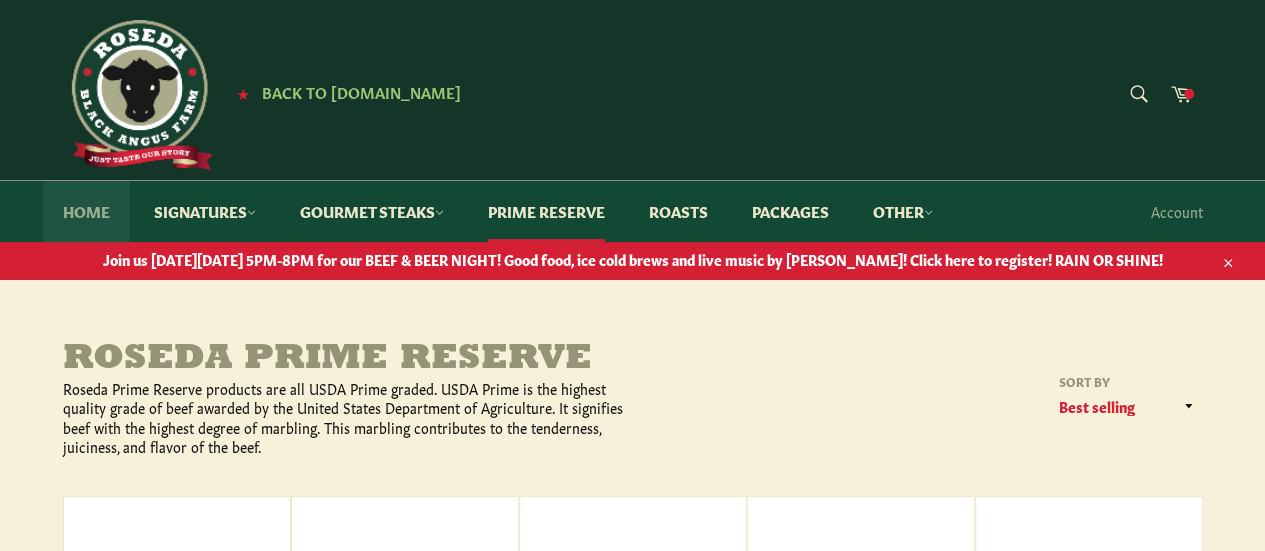click on "Home" at bounding box center (86, 211) 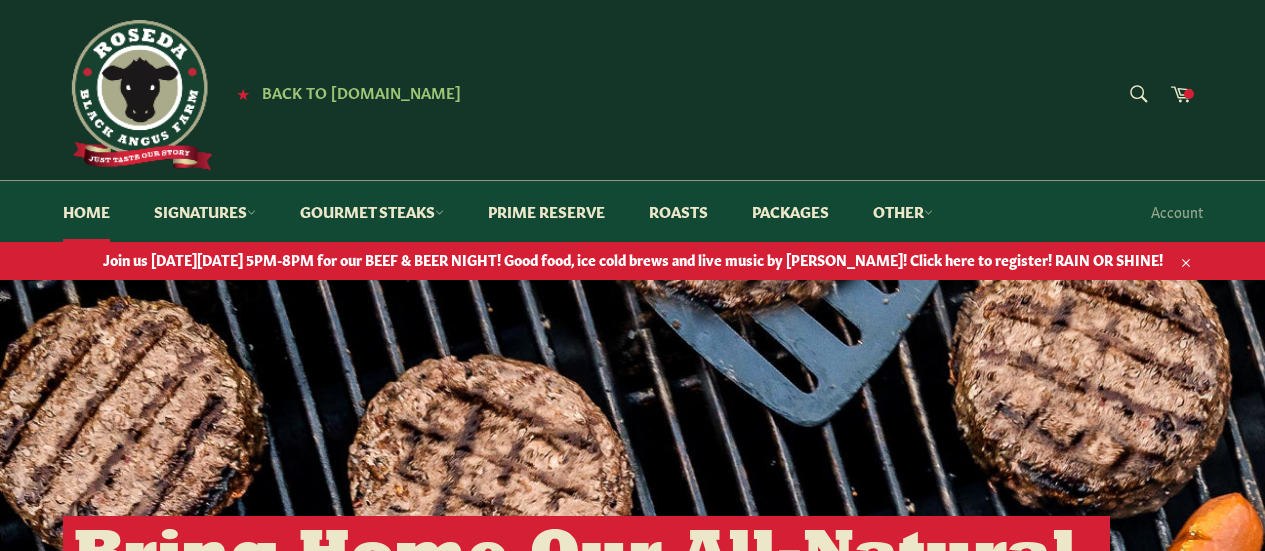 scroll, scrollTop: 0, scrollLeft: 0, axis: both 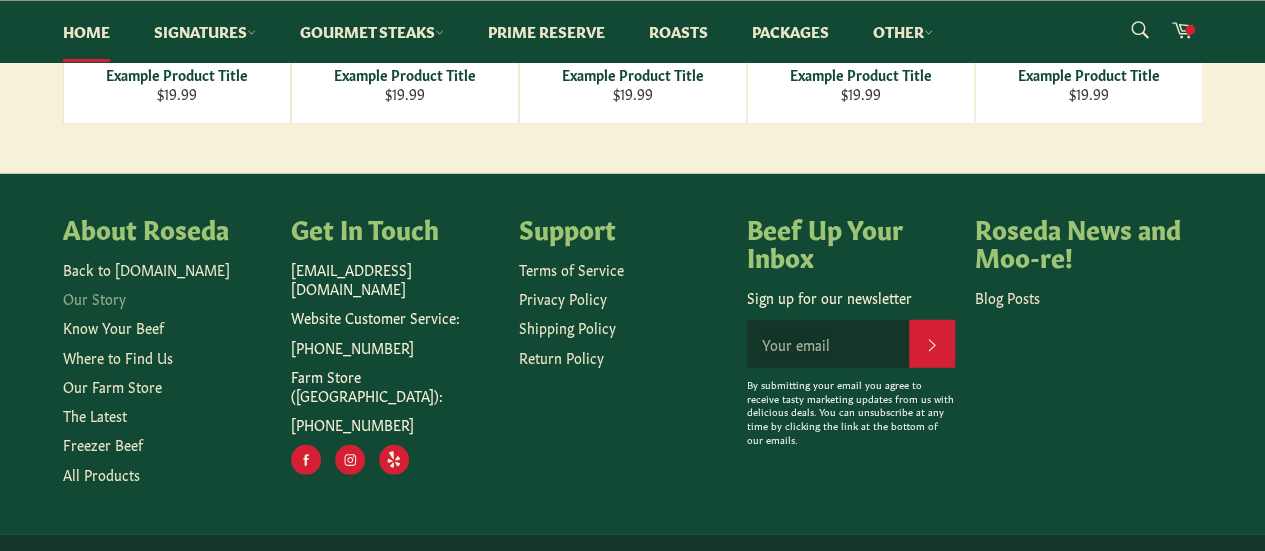 click on "Our Story" at bounding box center [94, 298] 